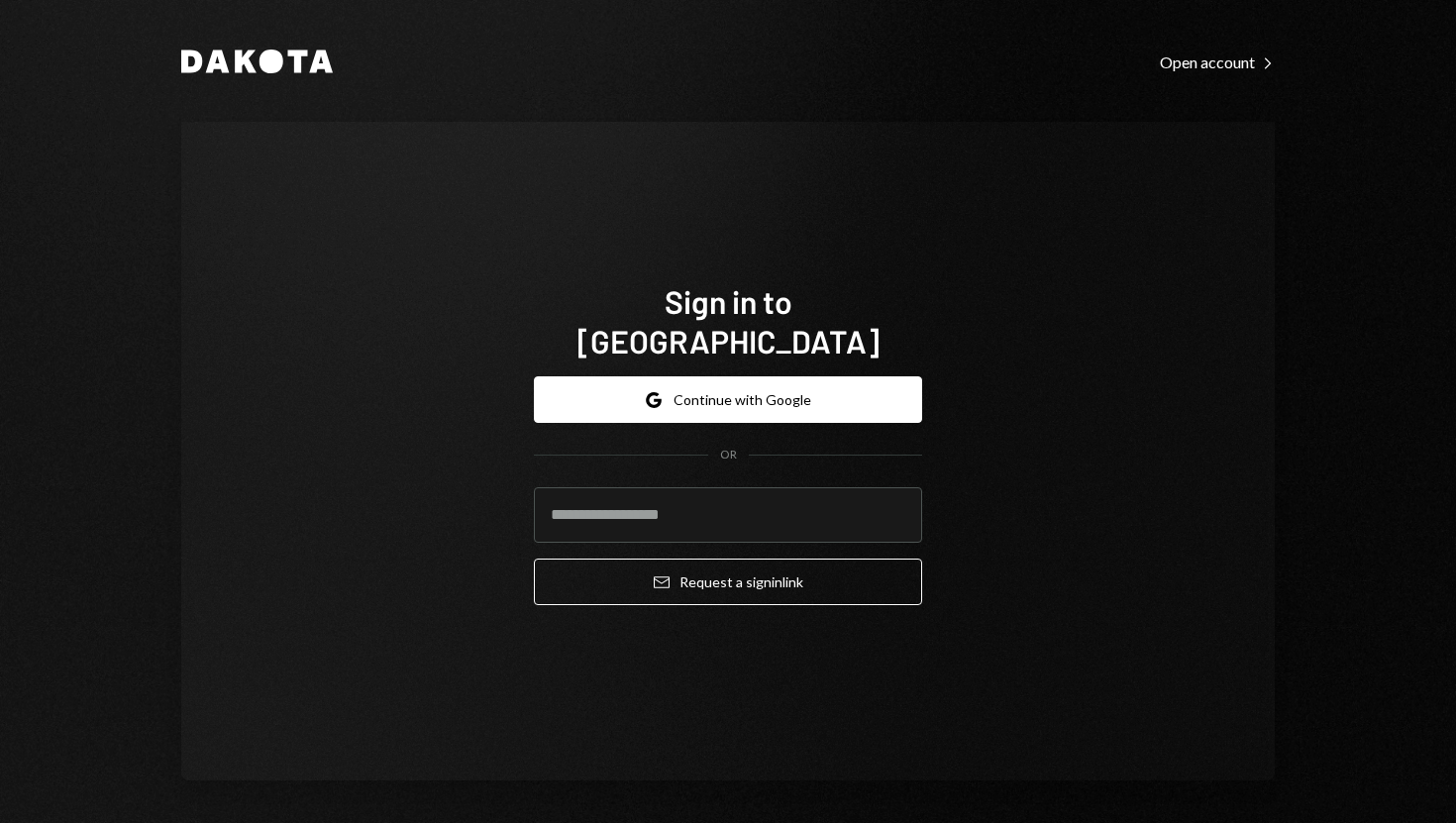 scroll, scrollTop: 0, scrollLeft: 0, axis: both 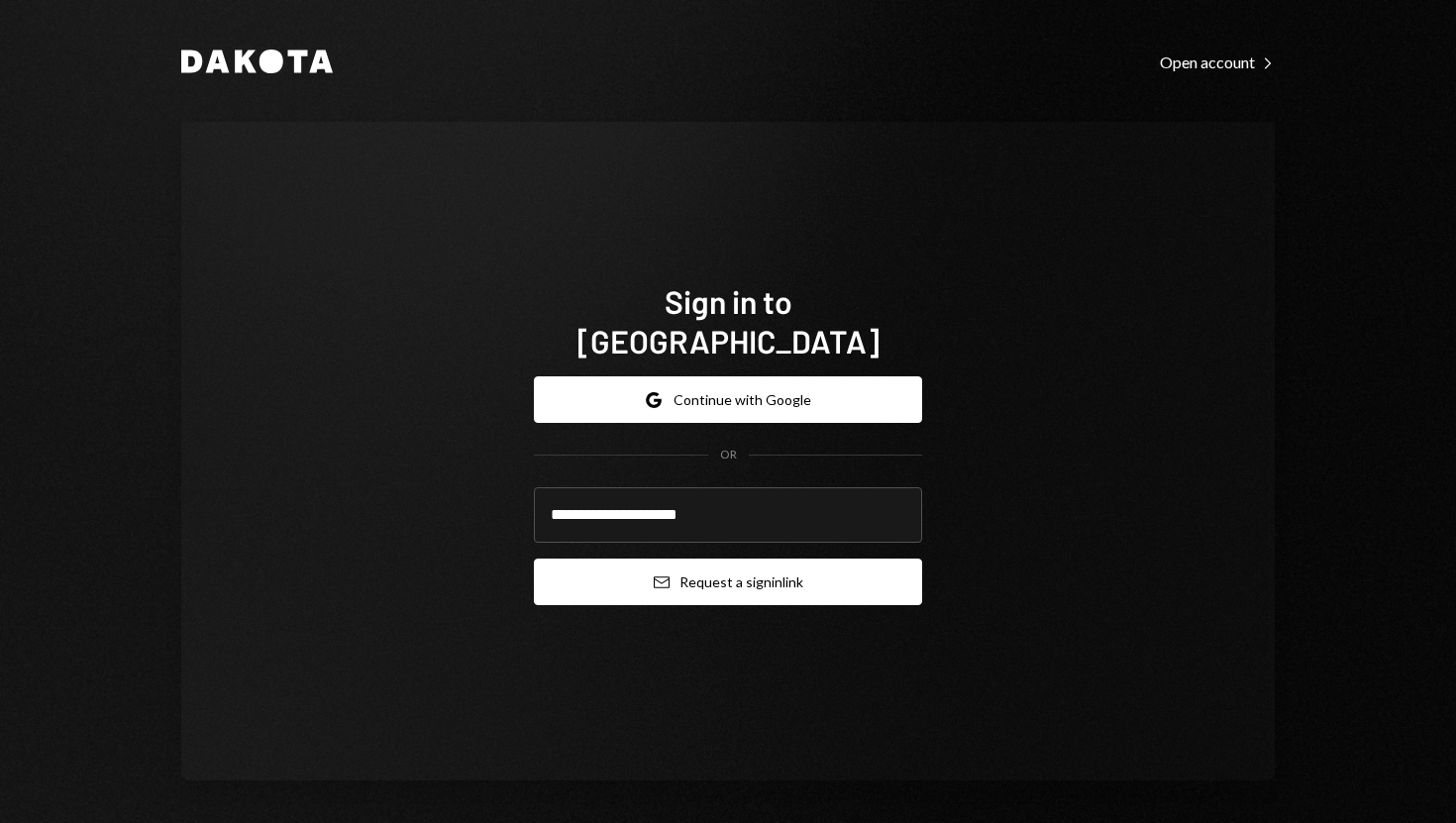 click on "Email Request a sign  in  link" at bounding box center (728, 581) 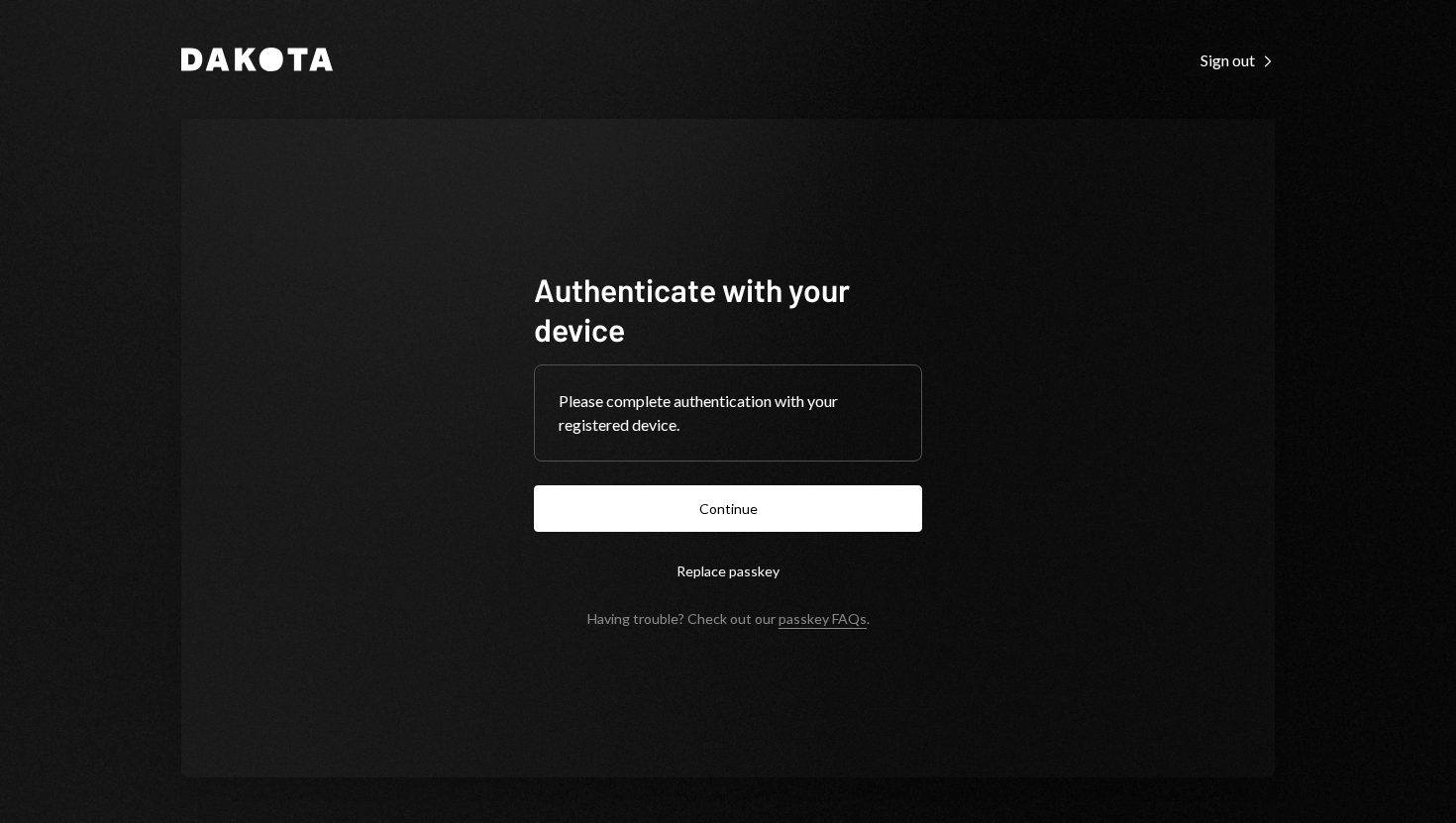 scroll, scrollTop: 0, scrollLeft: 0, axis: both 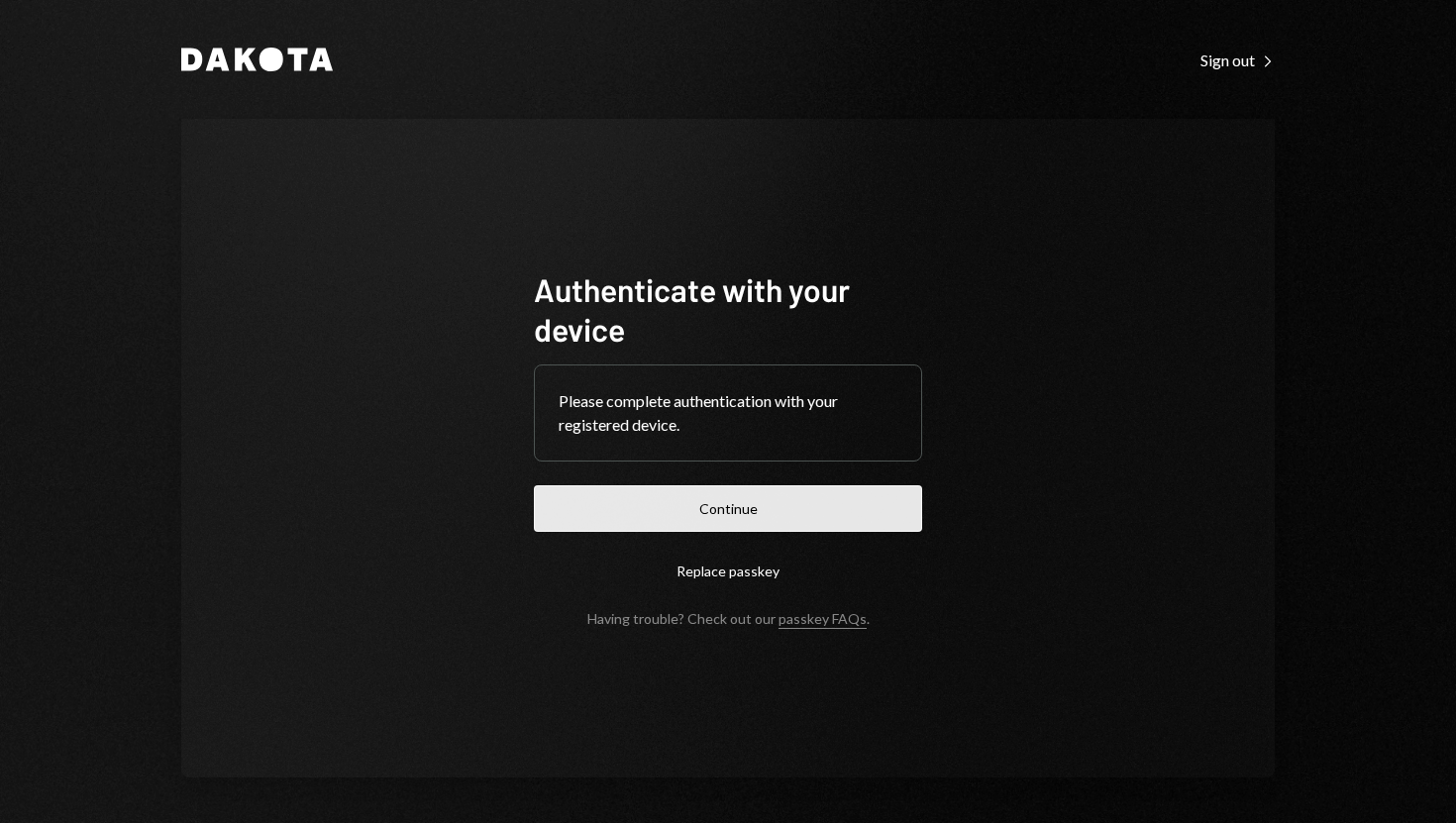 click on "Continue" at bounding box center [728, 508] 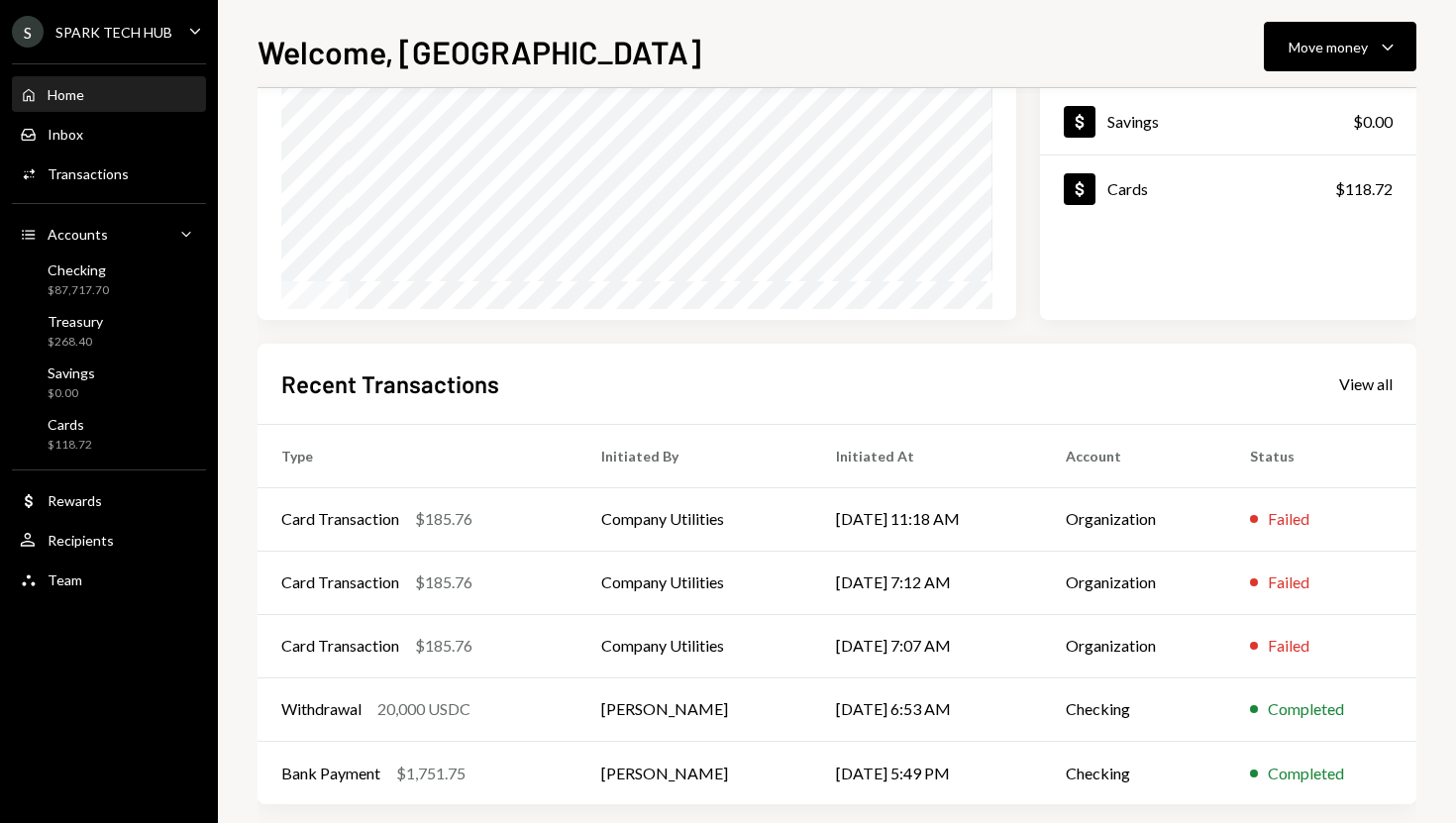 scroll, scrollTop: 260, scrollLeft: 0, axis: vertical 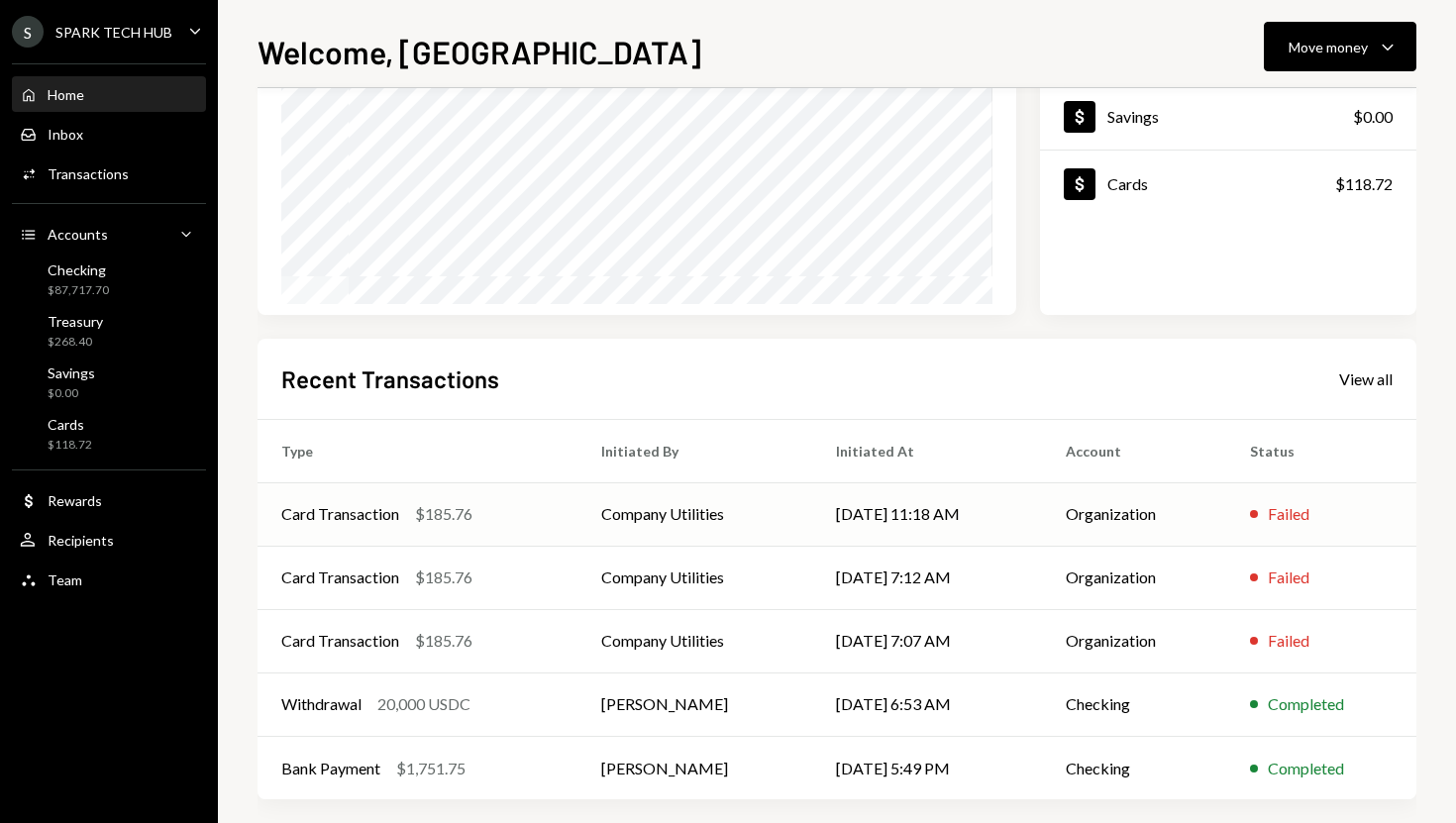 click on "Company Utilities" at bounding box center (694, 514) 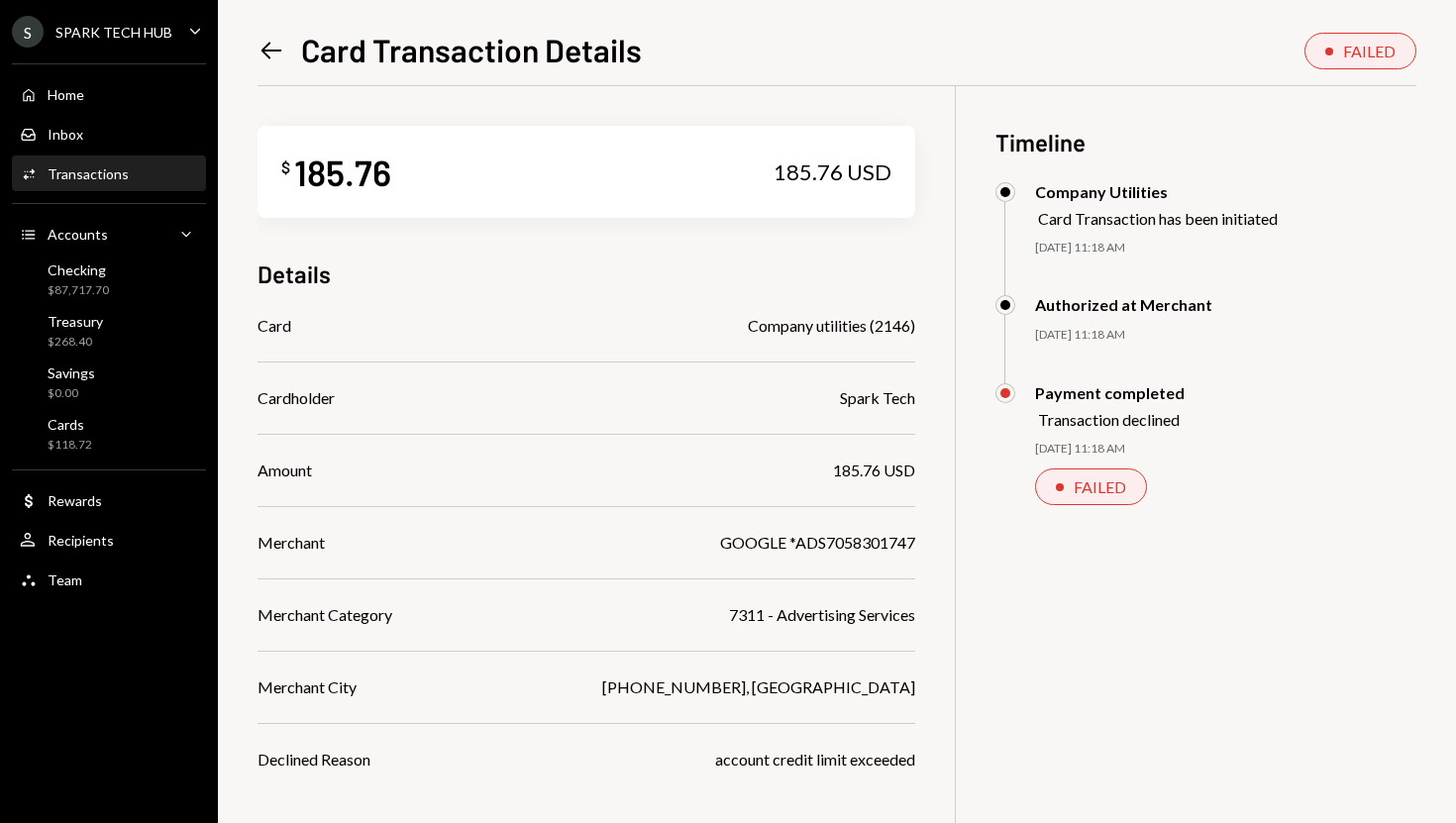 click on "Home Home Inbox Inbox Activities Transactions Accounts Accounts Caret Down Checking $87,717.70 Treasury $268.40 Savings $0.00 Cards $118.72 Dollar Rewards User Recipients Team Team" at bounding box center [109, 326] 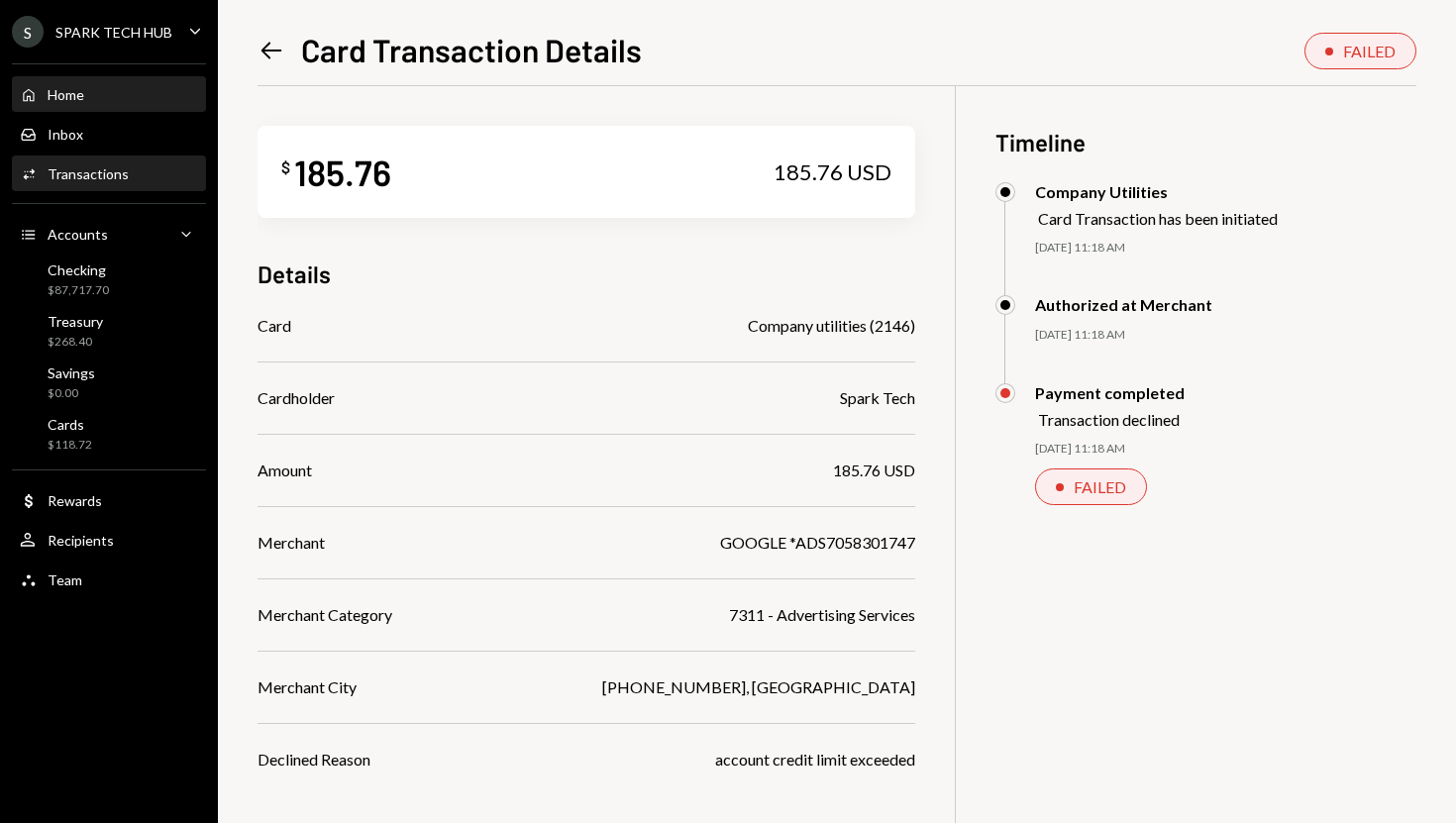 click on "Home Home" at bounding box center [109, 95] 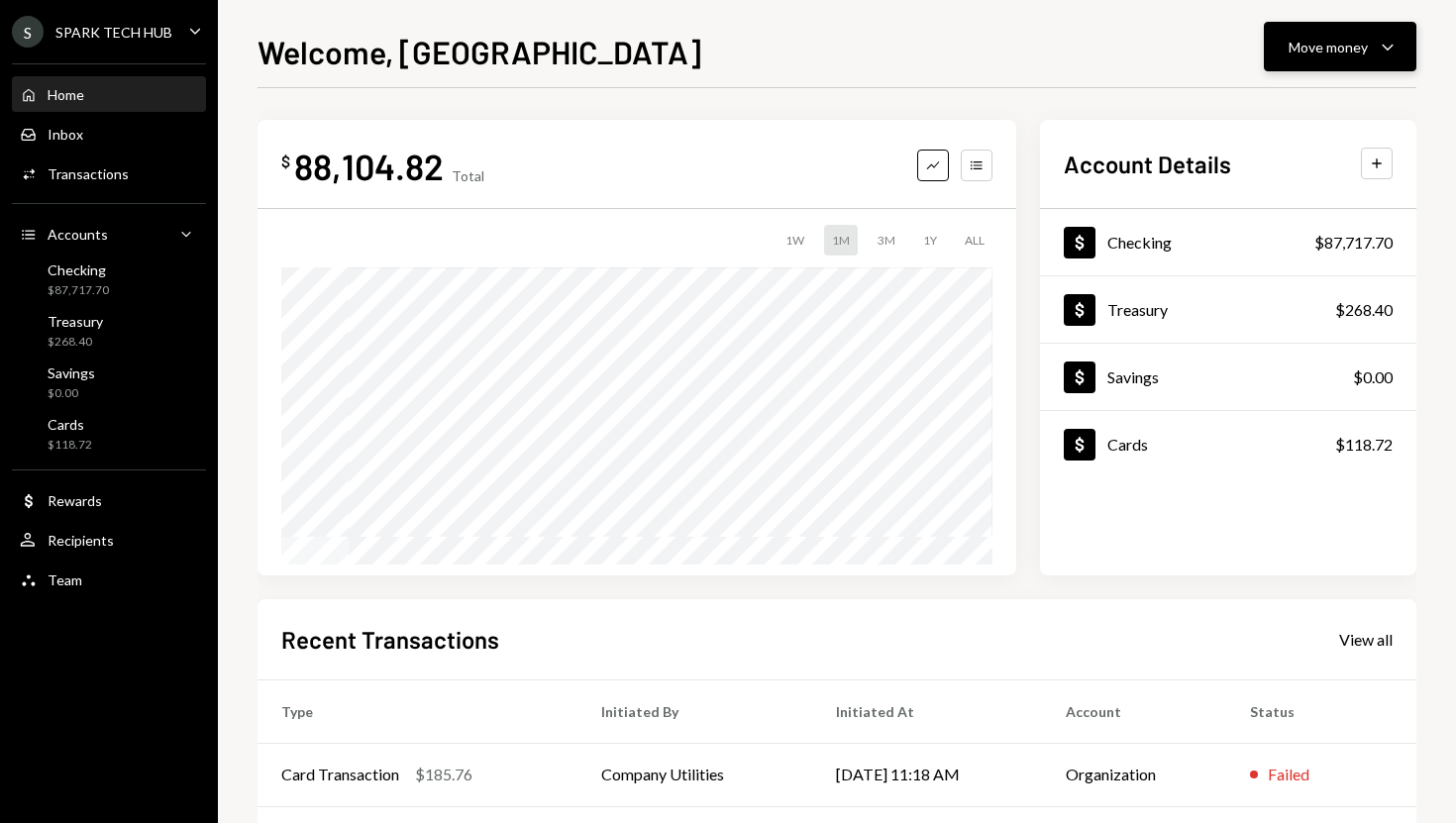click on "Move money Caret Down" at bounding box center (1340, 47) 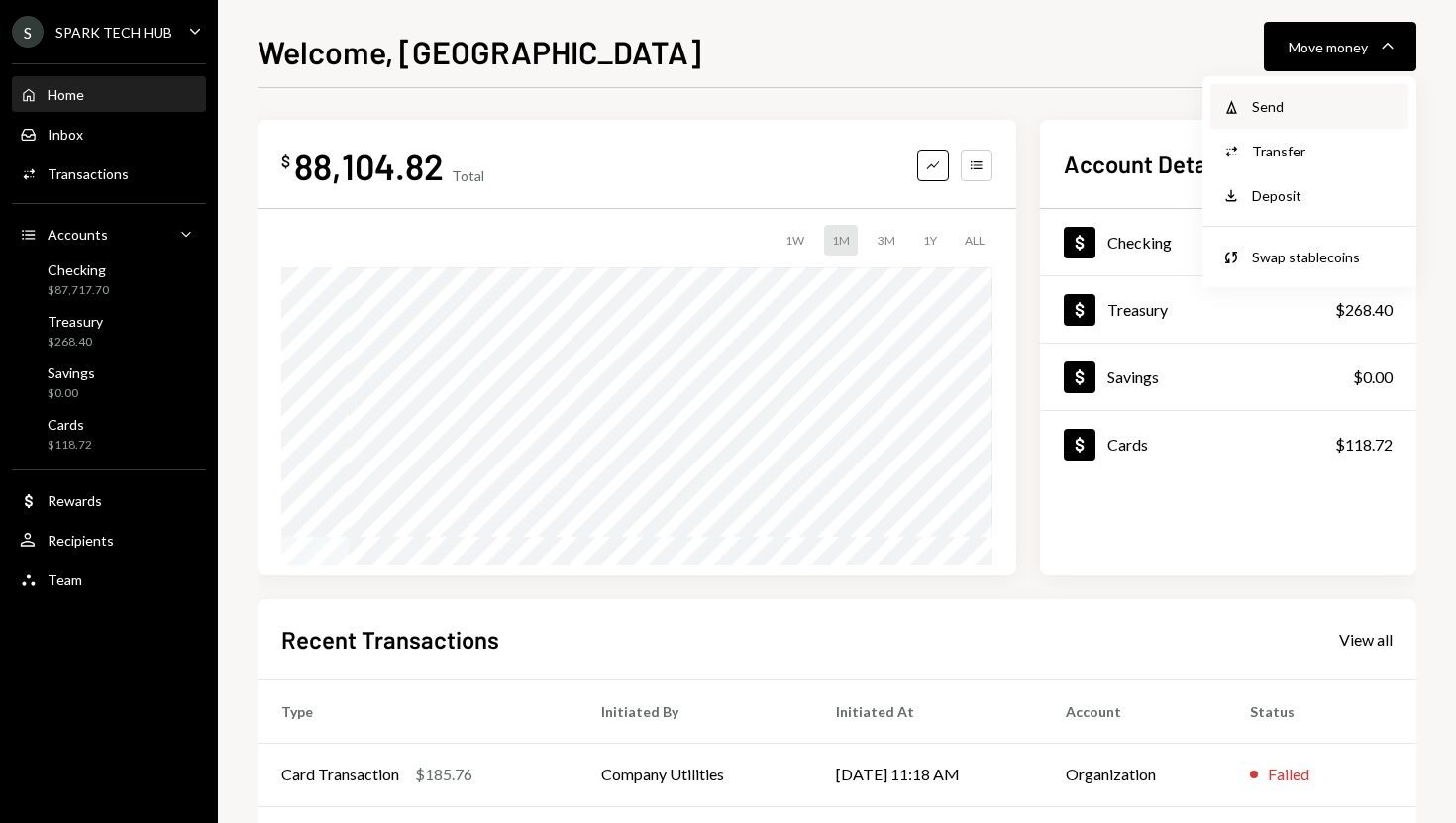 click on "Send" at bounding box center (1324, 106) 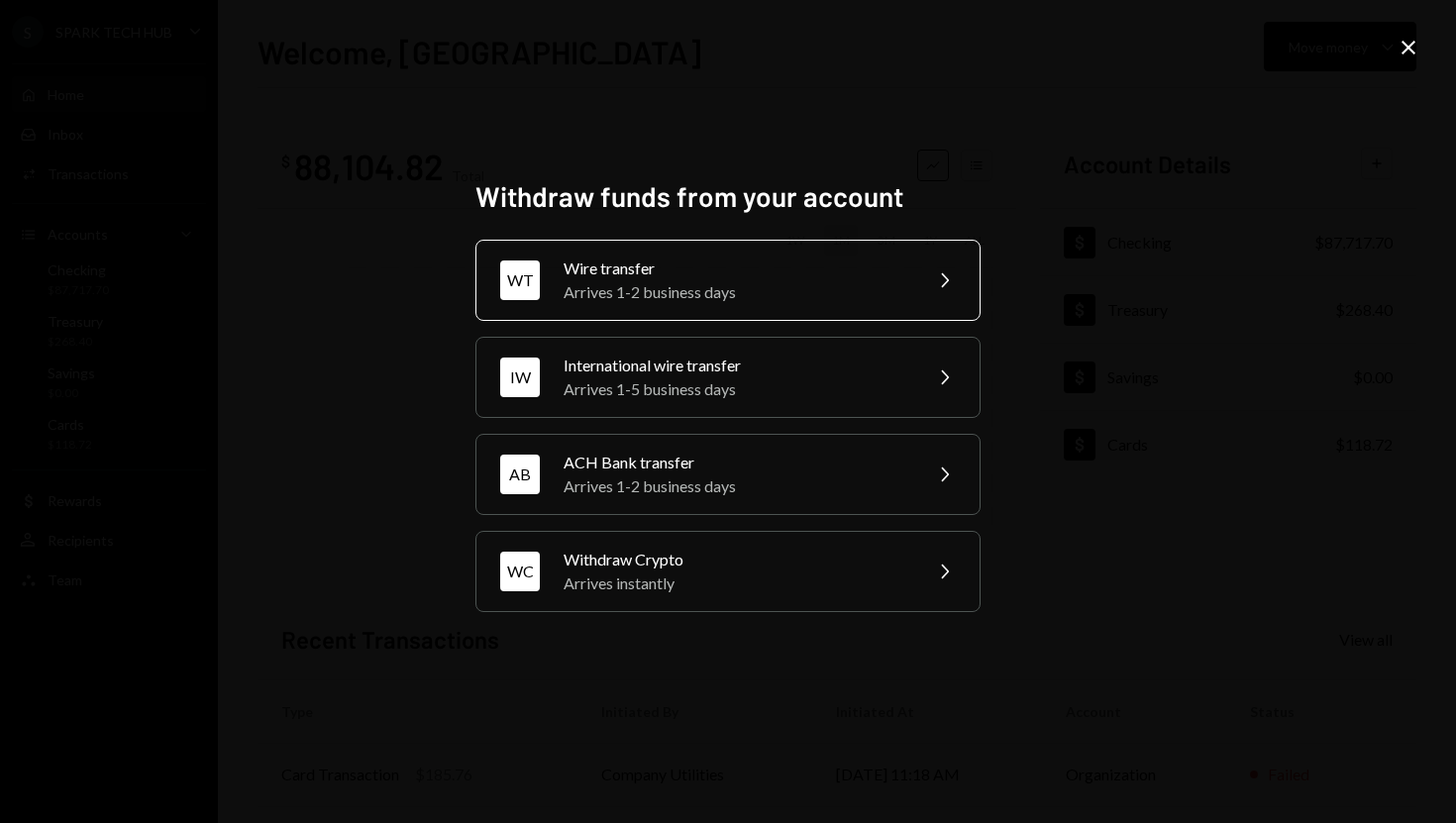 click on "Arrives 1-2 business days" at bounding box center [736, 292] 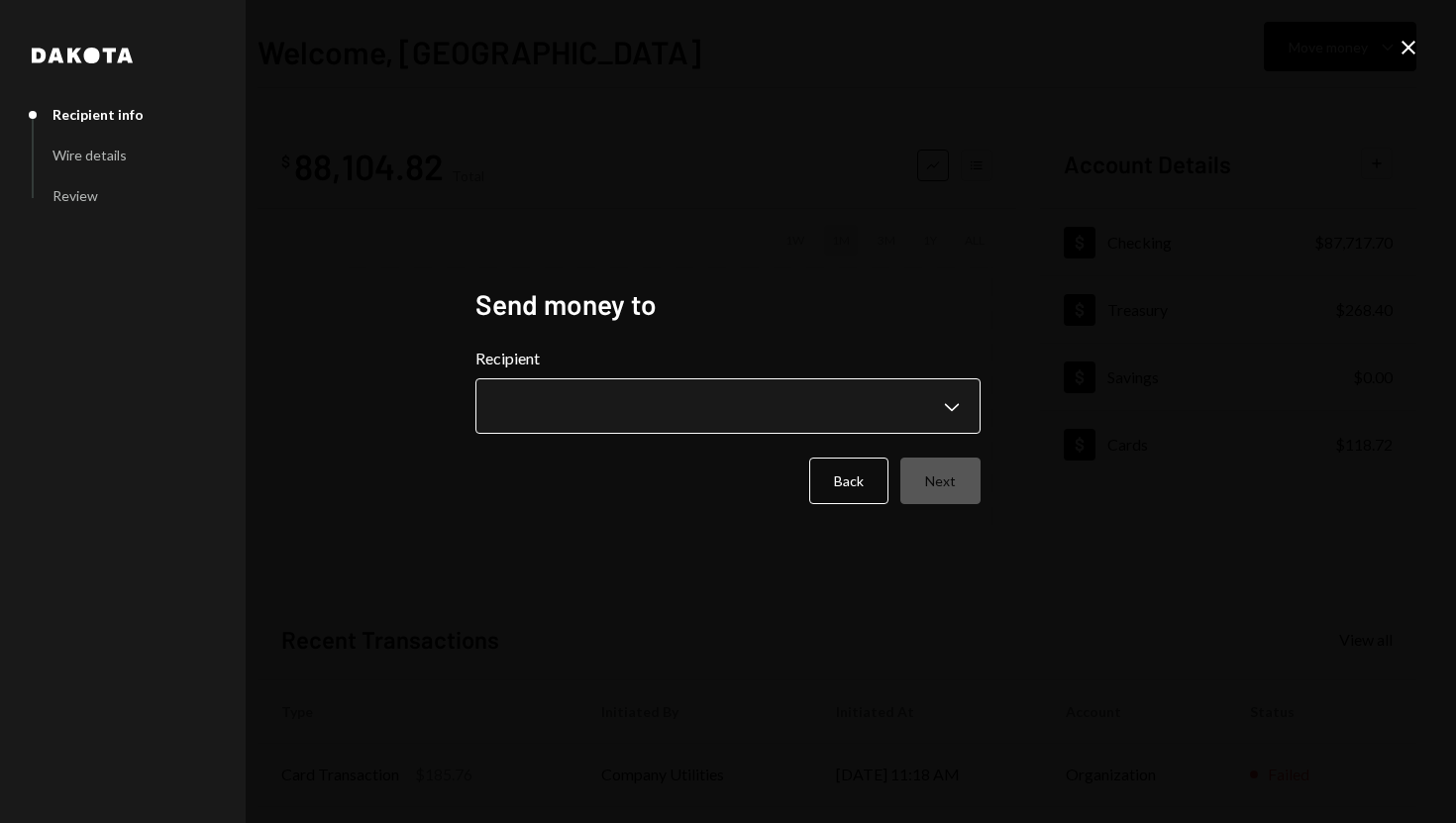 click on "**********" at bounding box center [728, 411] 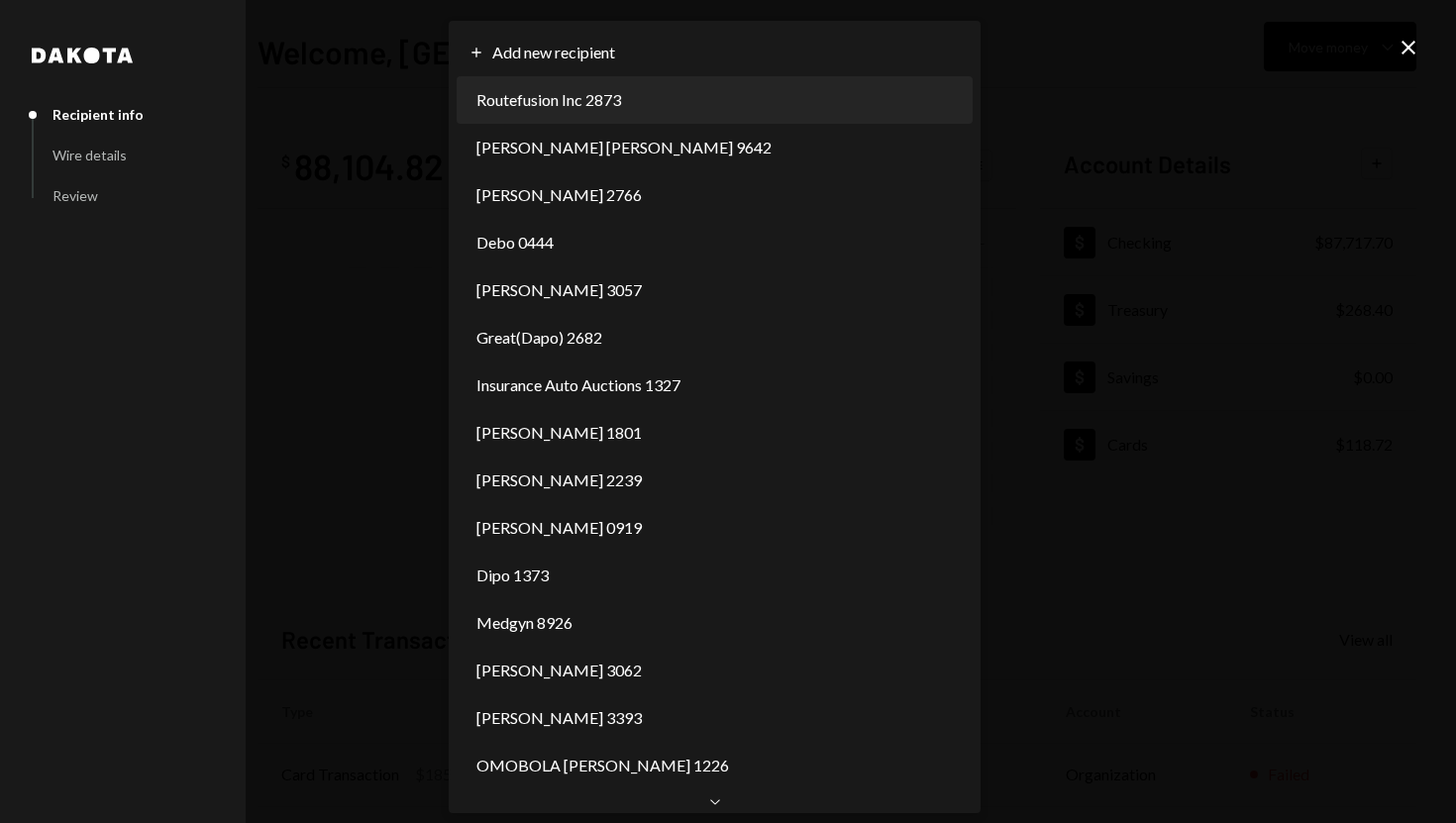 scroll, scrollTop: 0, scrollLeft: 0, axis: both 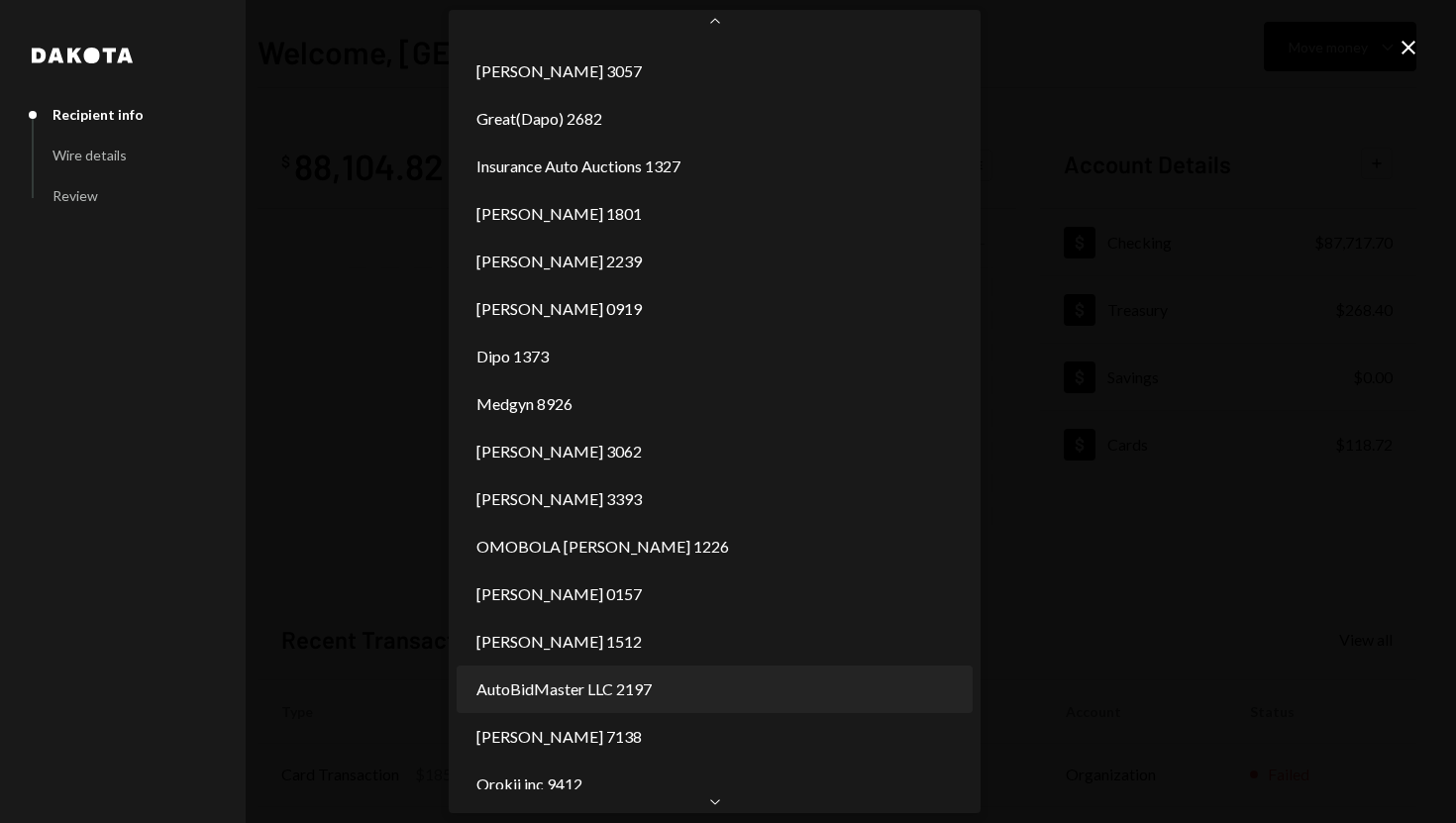 select on "**********" 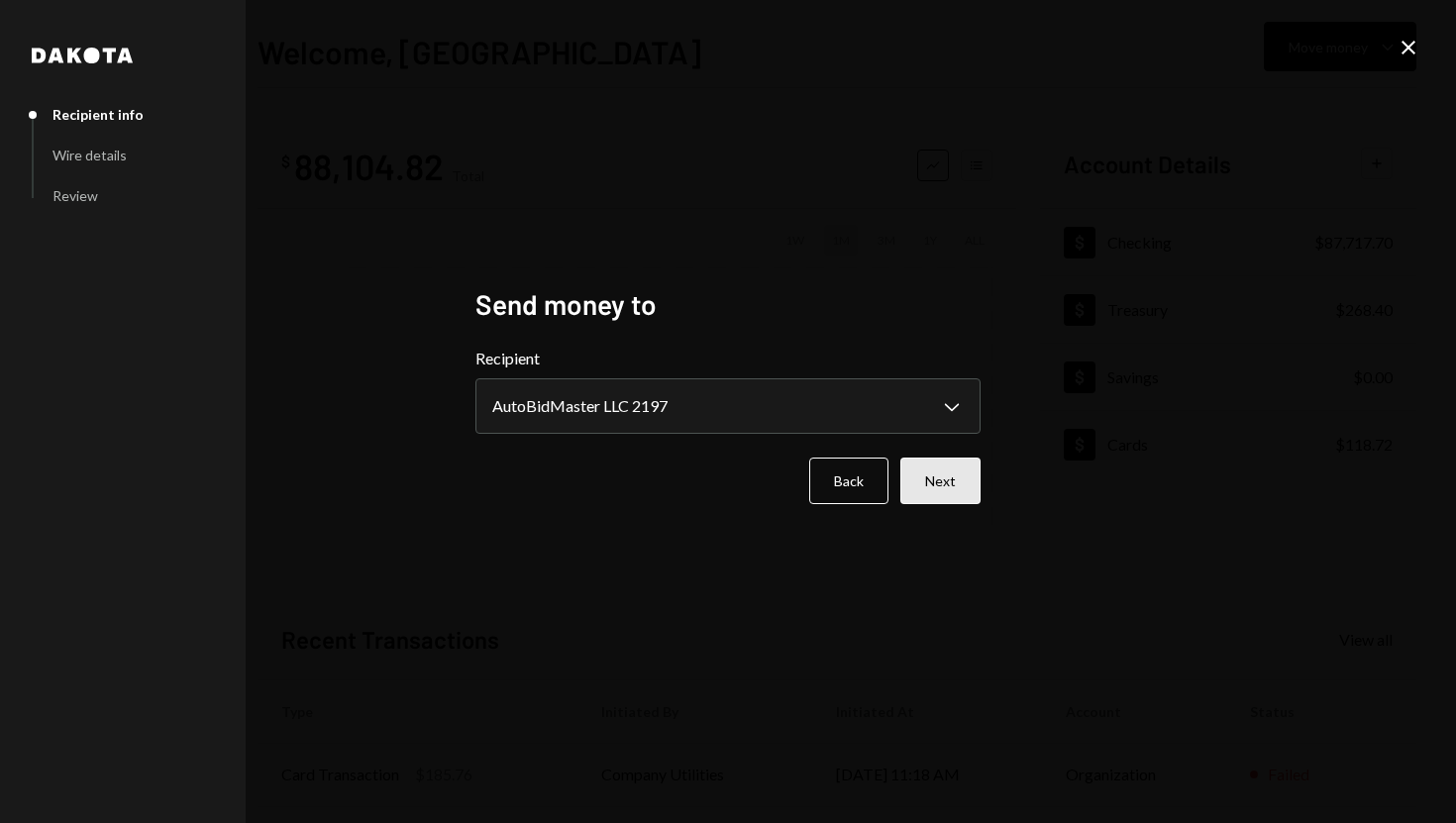 click on "Next" at bounding box center (940, 480) 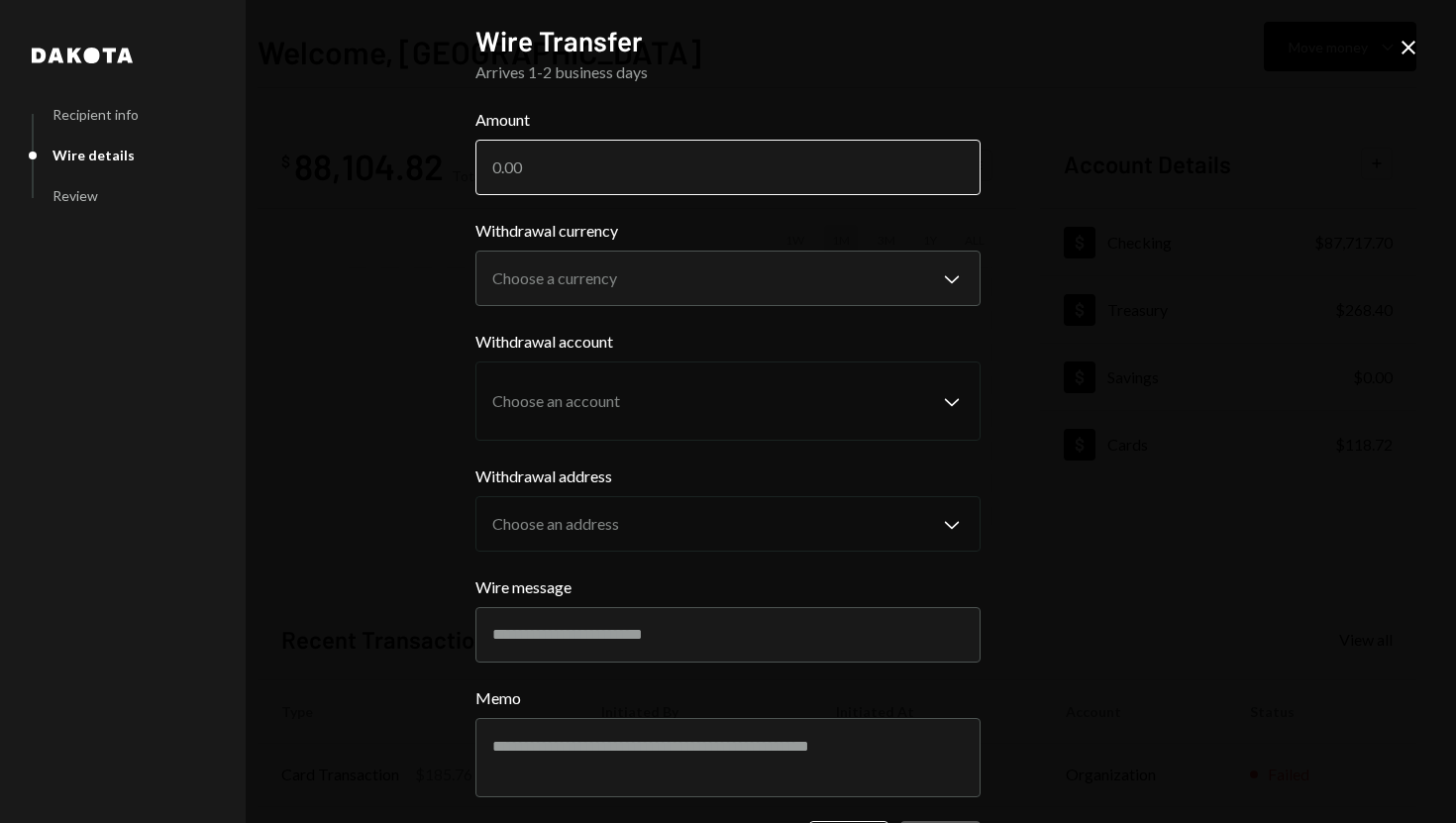 click on "Amount" at bounding box center [728, 167] 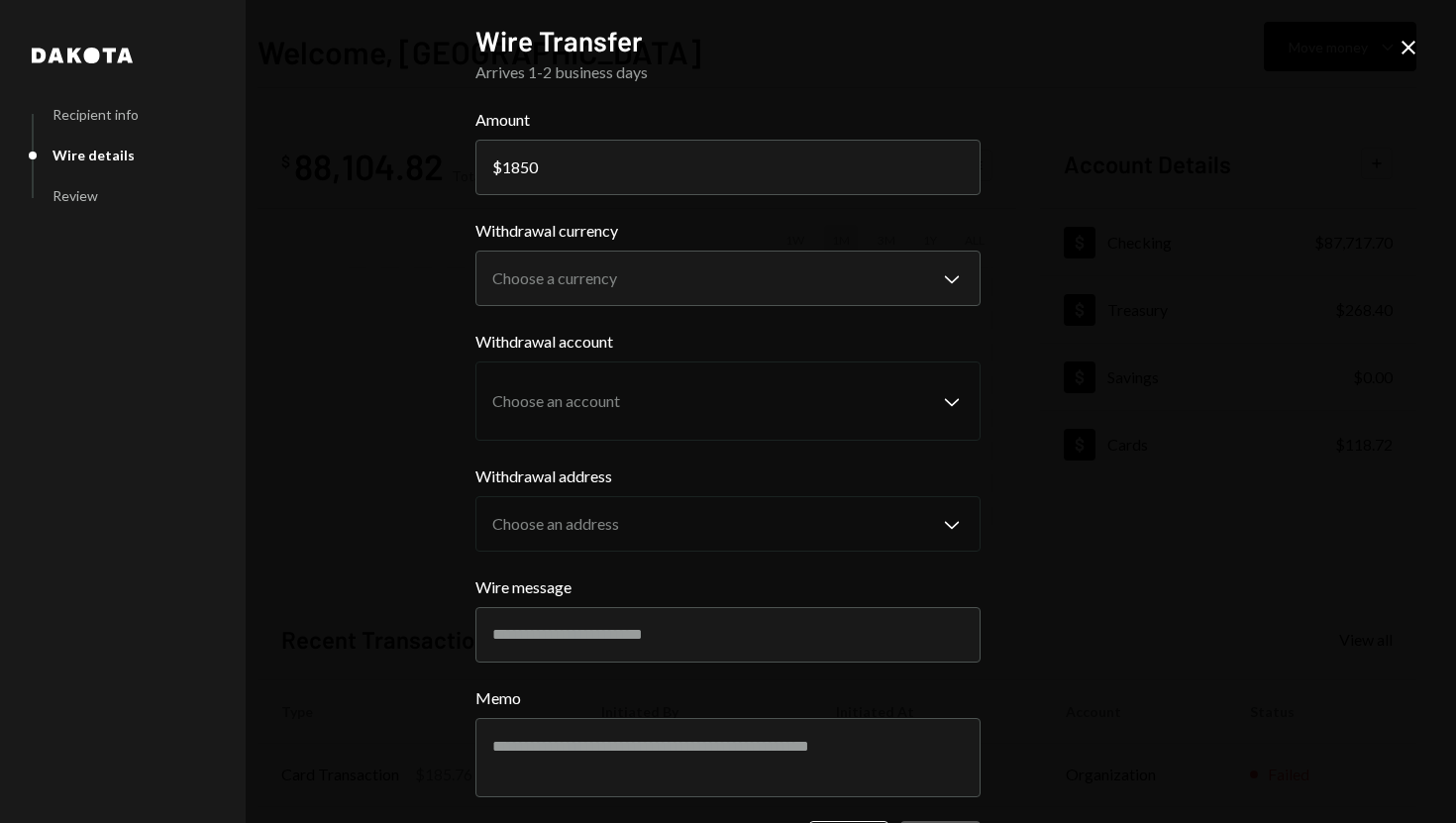 type on "1850" 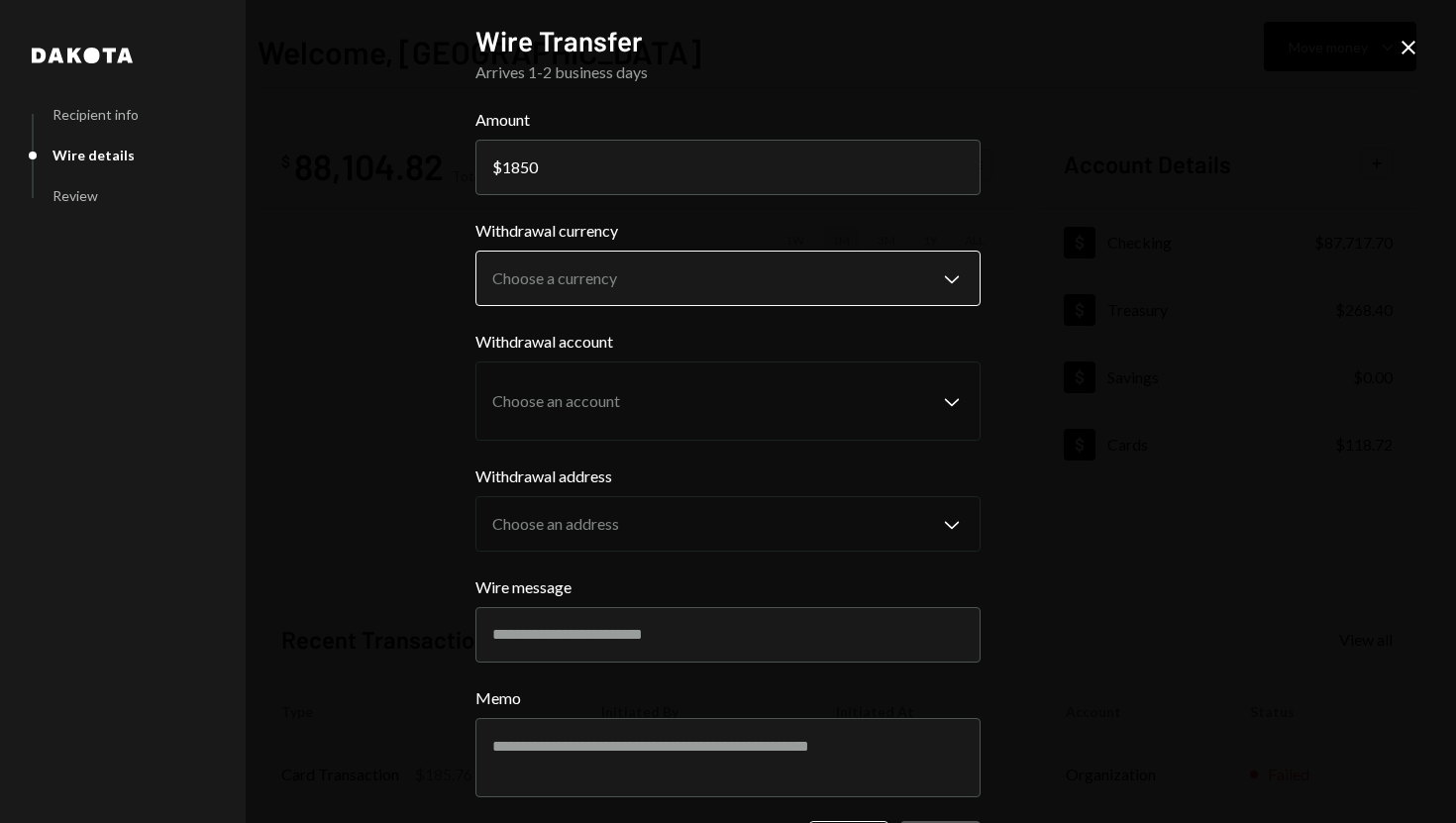 click on "S SPARK TECH HUB Caret Down Home Home Inbox Inbox Activities Transactions Accounts Accounts Caret Down Checking $87,717.70 Treasury $268.40 Savings $0.00 Cards $118.72 Dollar Rewards User Recipients Team Team Welcome, [PERSON_NAME] Move money Caret Down $ 88,104.82 Total Graph Accounts 1W 1M 3M 1Y ALL Account Details Plus Dollar Checking $87,717.70 Dollar Treasury $268.40 Dollar Savings $0.00 Dollar Cards $118.72 Recent Transactions View all Type Initiated By Initiated At Account Status Card Transaction $185.76 Company Utilities [DATE] 11:18 AM Organization Failed Card Transaction $185.76 Company Utilities [DATE] 7:12 AM Organization Failed Card Transaction $185.76 Company Utilities [DATE] 7:07 AM Organization Failed Withdrawal 20,000  USDC [PERSON_NAME] [DATE] 6:53 AM Checking Completed Bank Payment $1,751.75 [PERSON_NAME] [DATE] 5:49 PM Checking Completed Welcome, [PERSON_NAME] - Dakota   Dakota Recipient info Wire details Review Wire Transfer Arrives 1-2 business days Amount $ 1850 Withdrawal currency" at bounding box center [728, 411] 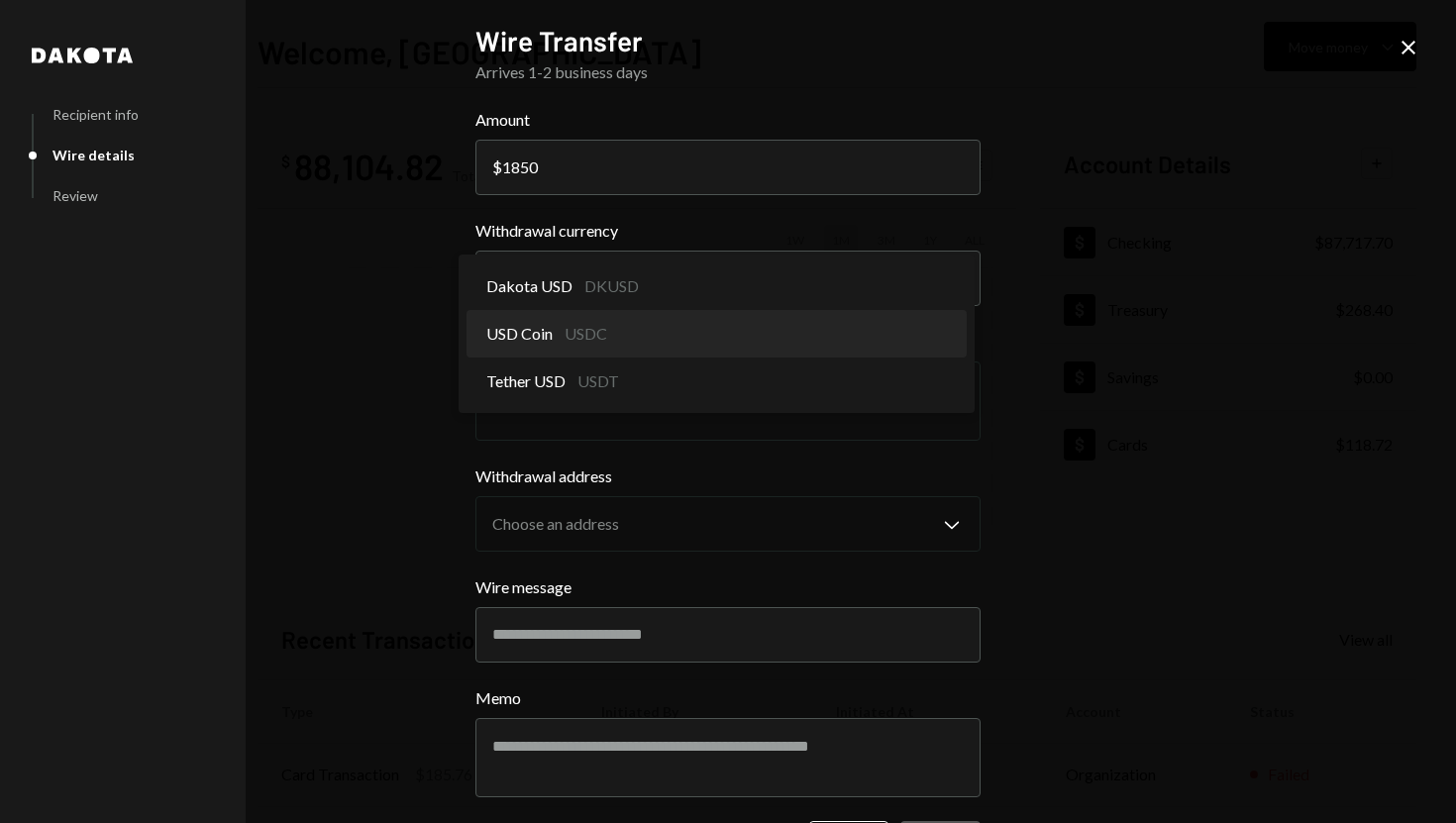 select on "****" 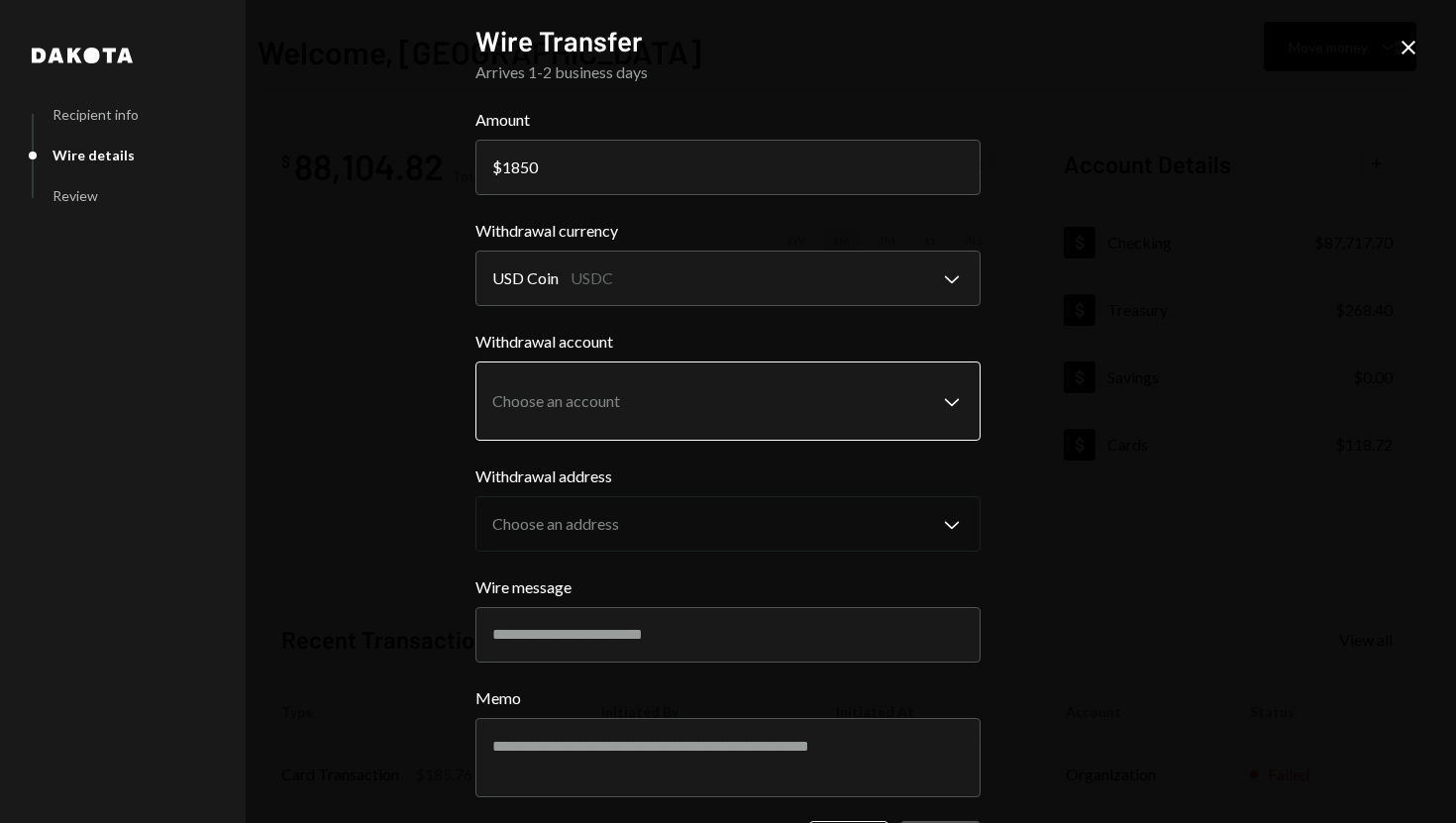 click on "S SPARK TECH HUB Caret Down Home Home Inbox Inbox Activities Transactions Accounts Accounts Caret Down Checking $87,717.70 Treasury $268.40 Savings $0.00 Cards $118.72 Dollar Rewards User Recipients Team Team Welcome, [PERSON_NAME] Move money Caret Down $ 88,104.82 Total Graph Accounts 1W 1M 3M 1Y ALL Account Details Plus Dollar Checking $87,717.70 Dollar Treasury $268.40 Dollar Savings $0.00 Dollar Cards $118.72 Recent Transactions View all Type Initiated By Initiated At Account Status Card Transaction $185.76 Company Utilities [DATE] 11:18 AM Organization Failed Card Transaction $185.76 Company Utilities [DATE] 7:12 AM Organization Failed Card Transaction $185.76 Company Utilities [DATE] 7:07 AM Organization Failed Withdrawal 20,000  USDC [PERSON_NAME] [DATE] 6:53 AM Checking Completed Bank Payment $1,751.75 [PERSON_NAME] [DATE] 5:49 PM Checking Completed Welcome, [PERSON_NAME] - Dakota   Dakota Recipient info Wire details Review Wire Transfer Arrives 1-2 business days Amount $ 1850 Withdrawal currency" at bounding box center (728, 411) 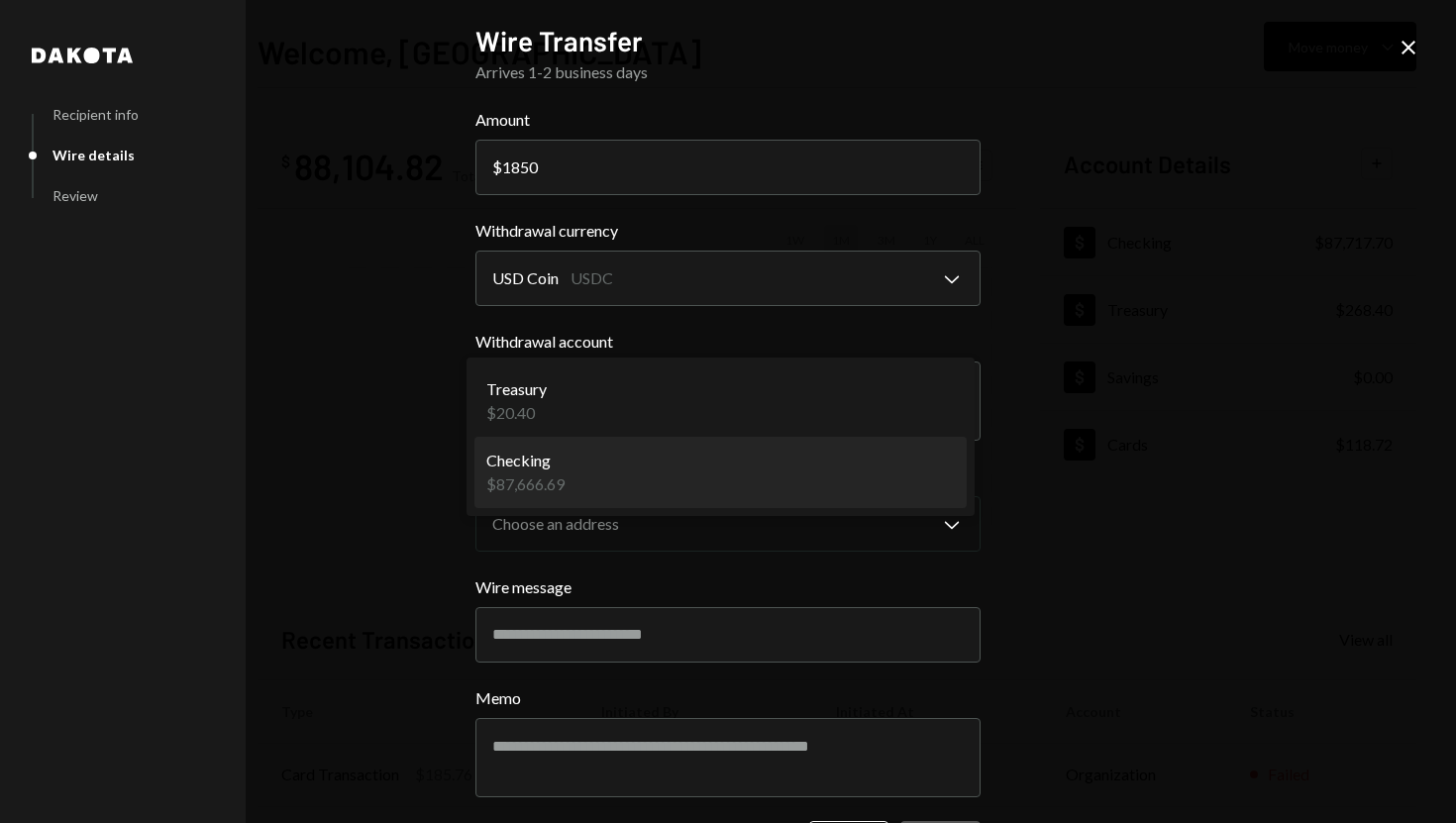 select on "**********" 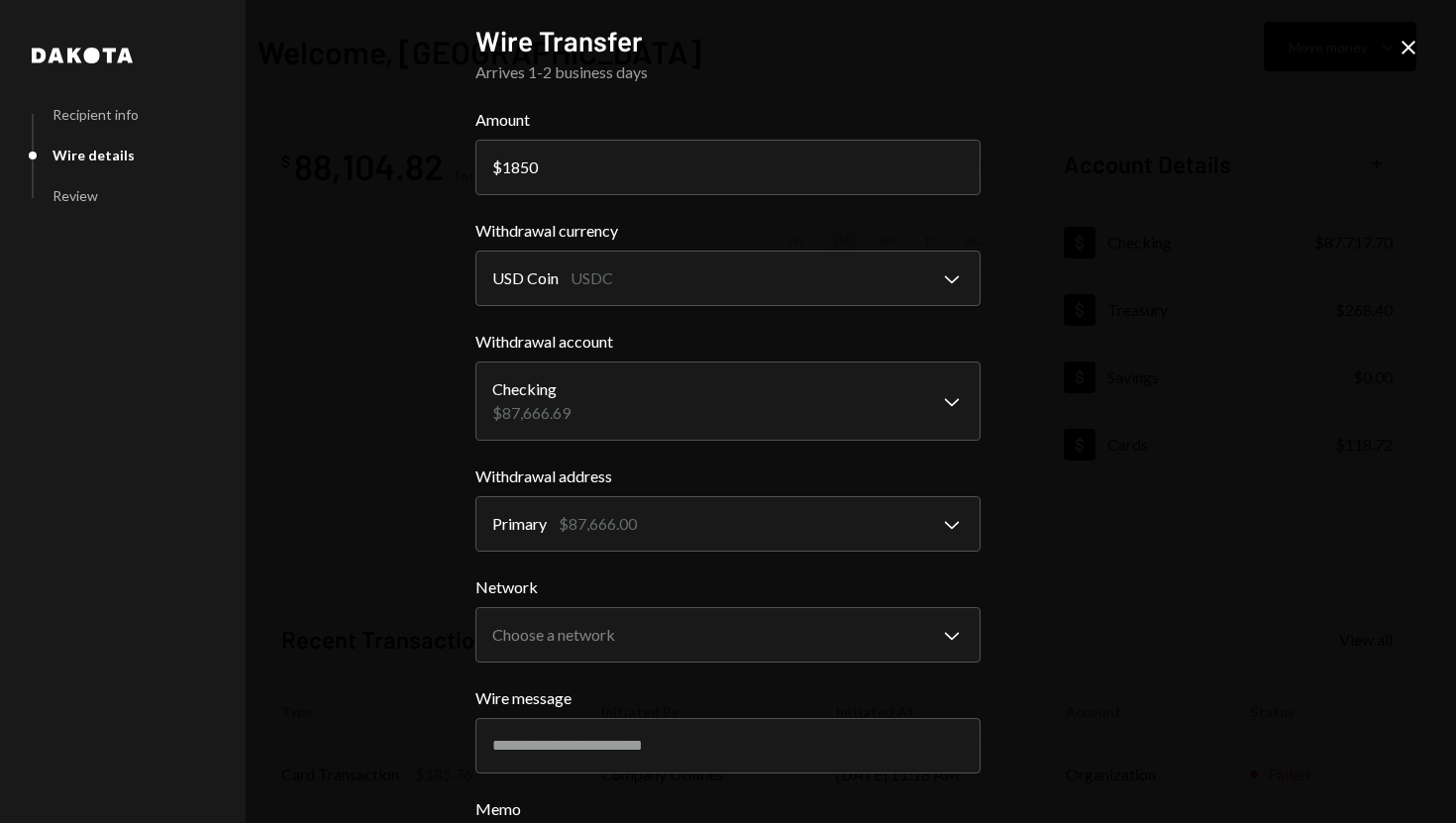 scroll, scrollTop: 55, scrollLeft: 0, axis: vertical 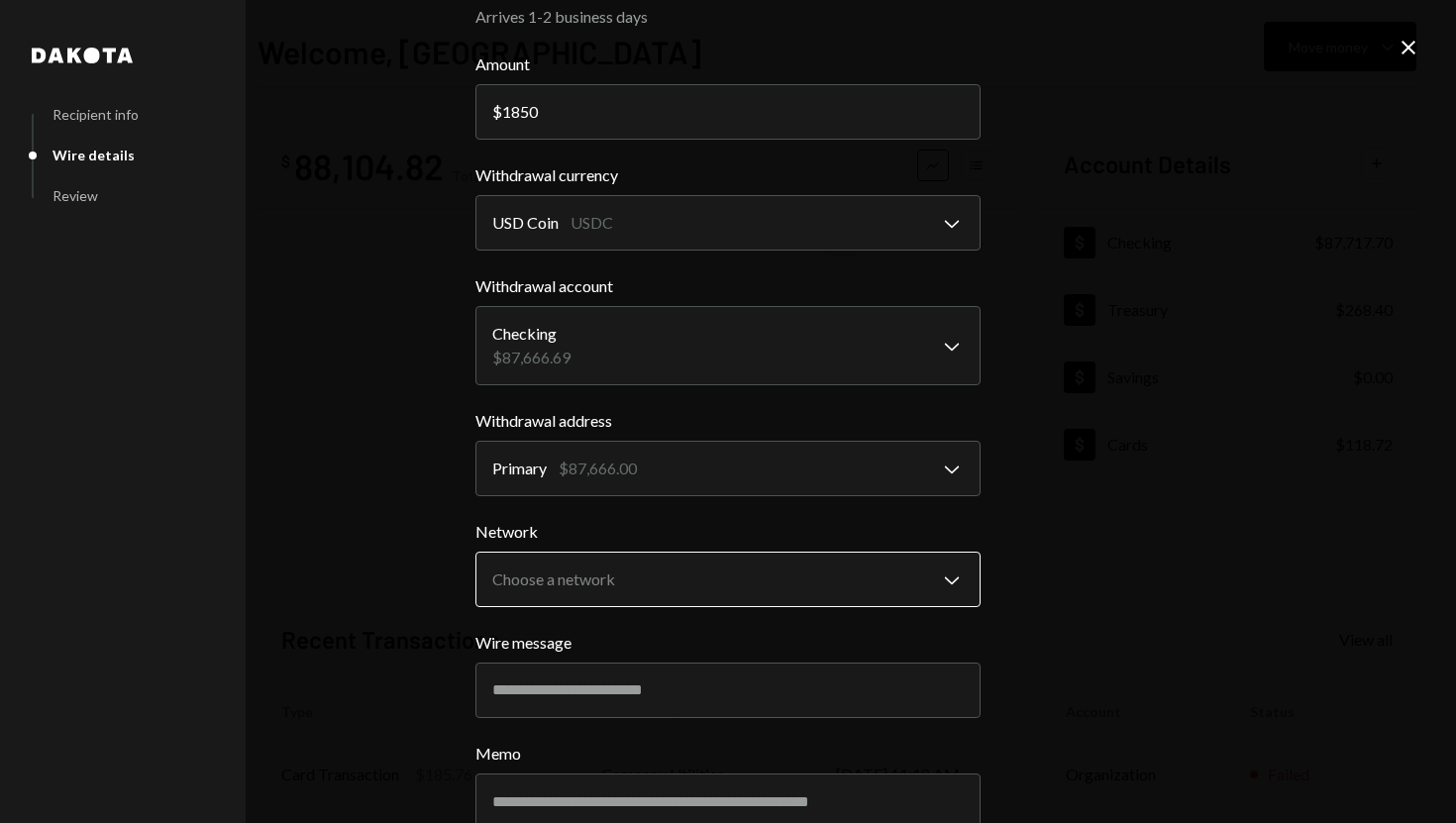 click on "S SPARK TECH HUB Caret Down Home Home Inbox Inbox Activities Transactions Accounts Accounts Caret Down Checking $87,717.70 Treasury $268.40 Savings $0.00 Cards $118.72 Dollar Rewards User Recipients Team Team Welcome, [PERSON_NAME] Move money Caret Down $ 88,104.82 Total Graph Accounts 1W 1M 3M 1Y ALL Account Details Plus Dollar Checking $87,717.70 Dollar Treasury $268.40 Dollar Savings $0.00 Dollar Cards $118.72 Recent Transactions View all Type Initiated By Initiated At Account Status Card Transaction $185.76 Company Utilities [DATE] 11:18 AM Organization Failed Card Transaction $185.76 Company Utilities [DATE] 7:12 AM Organization Failed Card Transaction $185.76 Company Utilities [DATE] 7:07 AM Organization Failed Withdrawal 20,000  USDC [PERSON_NAME] [DATE] 6:53 AM Checking Completed Bank Payment $1,751.75 [PERSON_NAME] [DATE] 5:49 PM Checking Completed Welcome, [PERSON_NAME] - Dakota   Dakota Recipient info Wire details Review Wire Transfer Arrives 1-2 business days Amount $ 1850 Withdrawal currency" at bounding box center [728, 411] 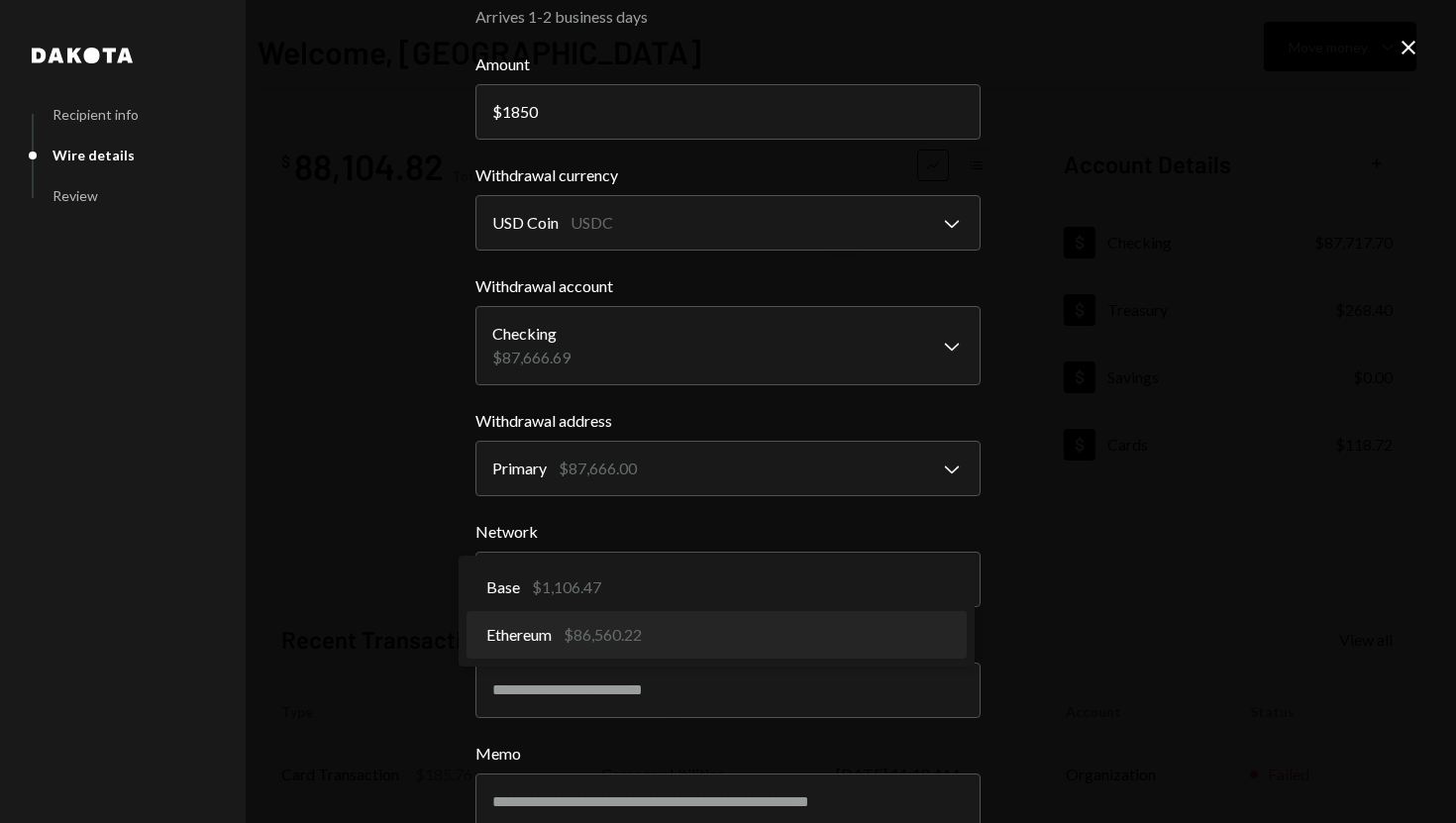 select on "**********" 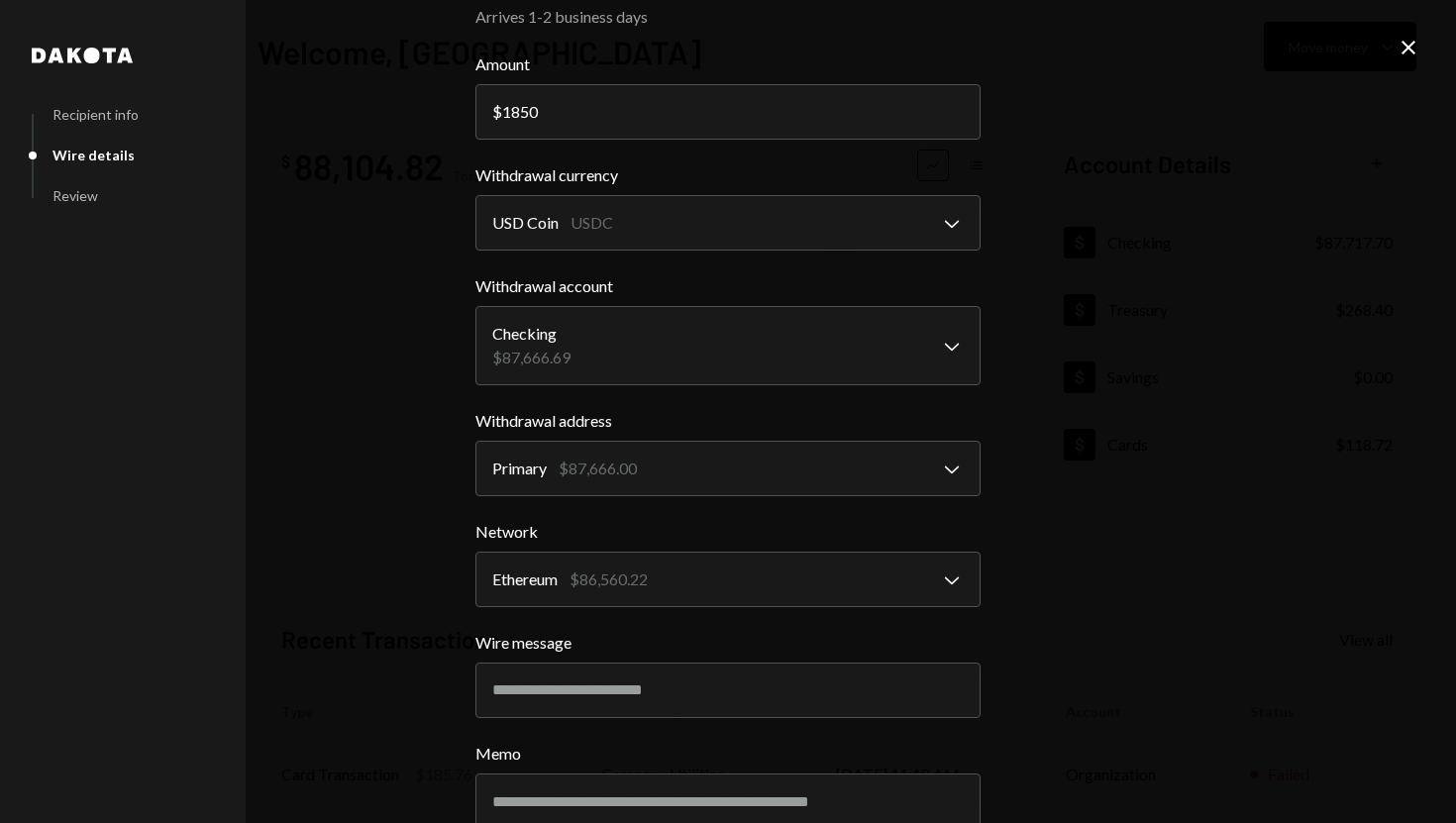 scroll, scrollTop: 139, scrollLeft: 0, axis: vertical 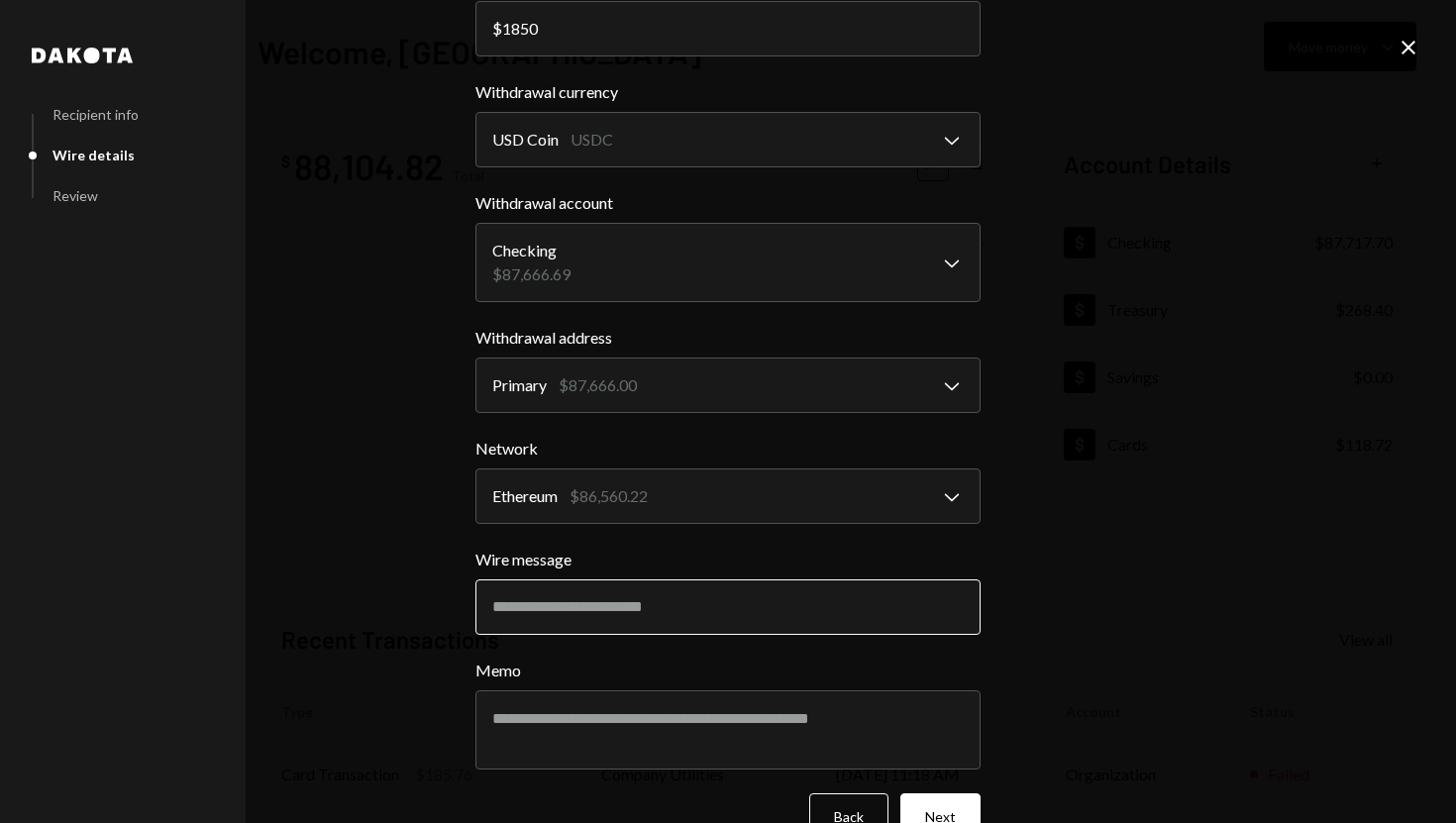 click on "Wire message" at bounding box center (728, 607) 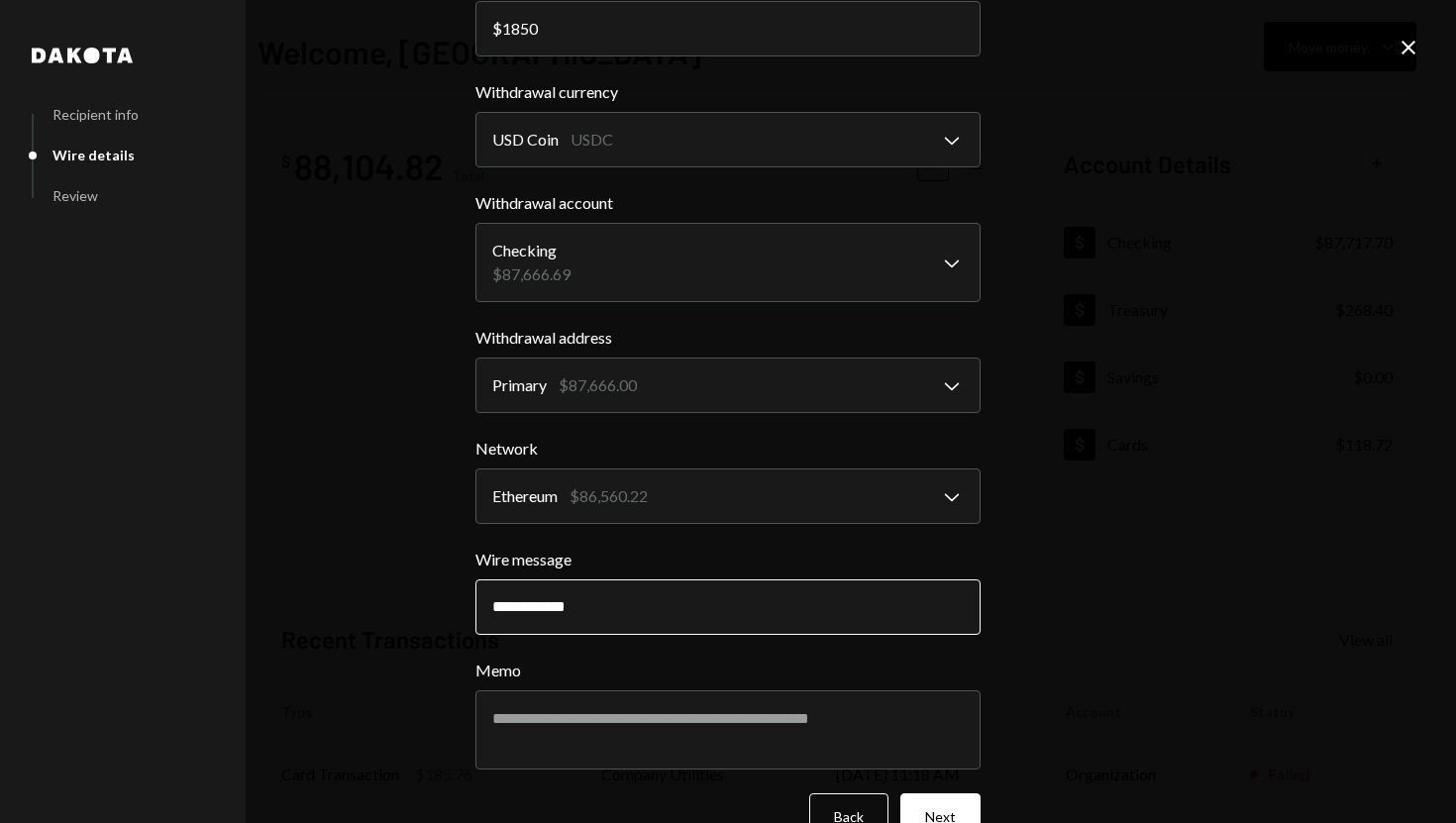 click on "**********" at bounding box center (728, 607) 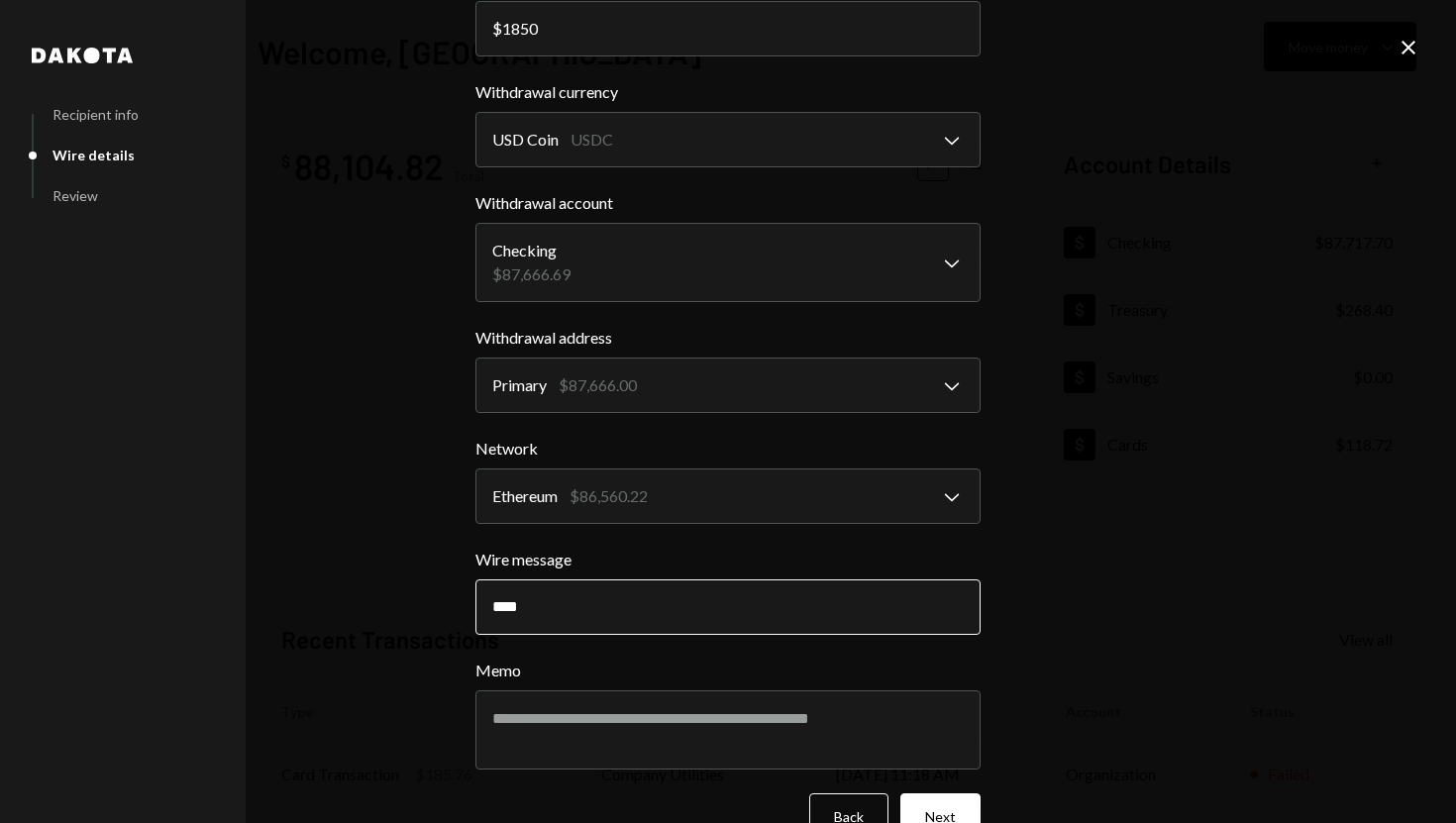 paste on "*********" 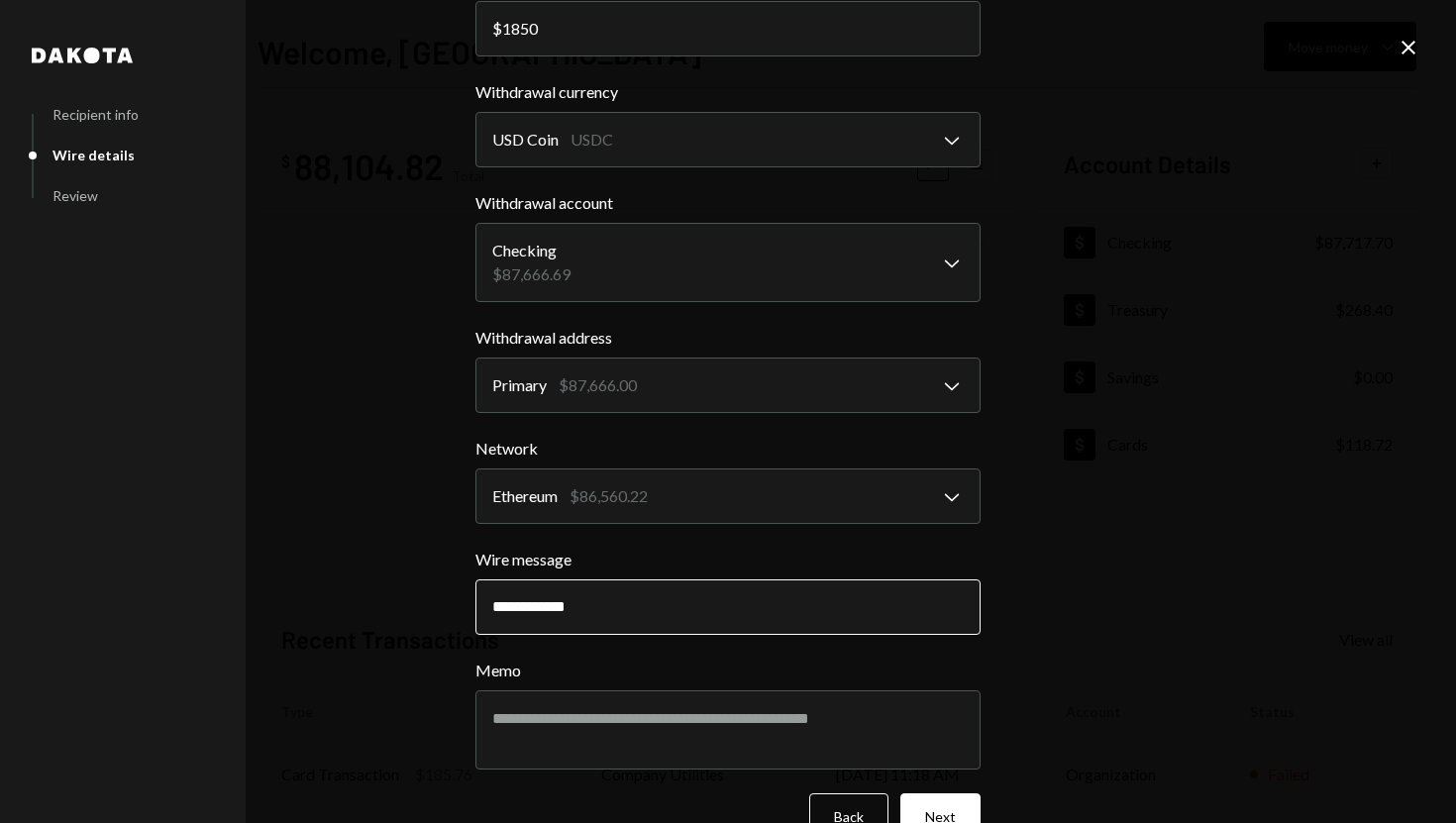 click on "**********" at bounding box center [728, 607] 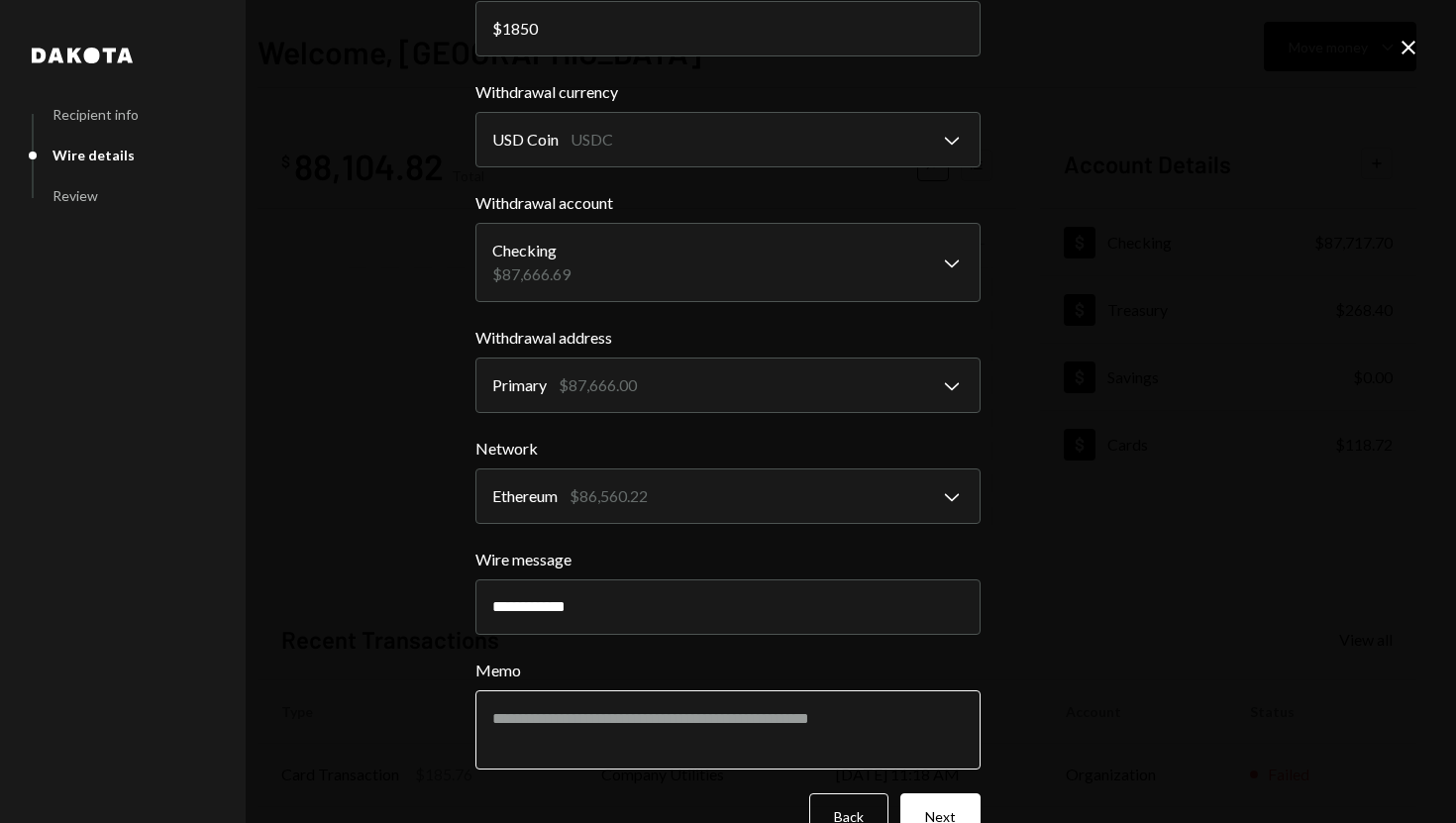 type on "**********" 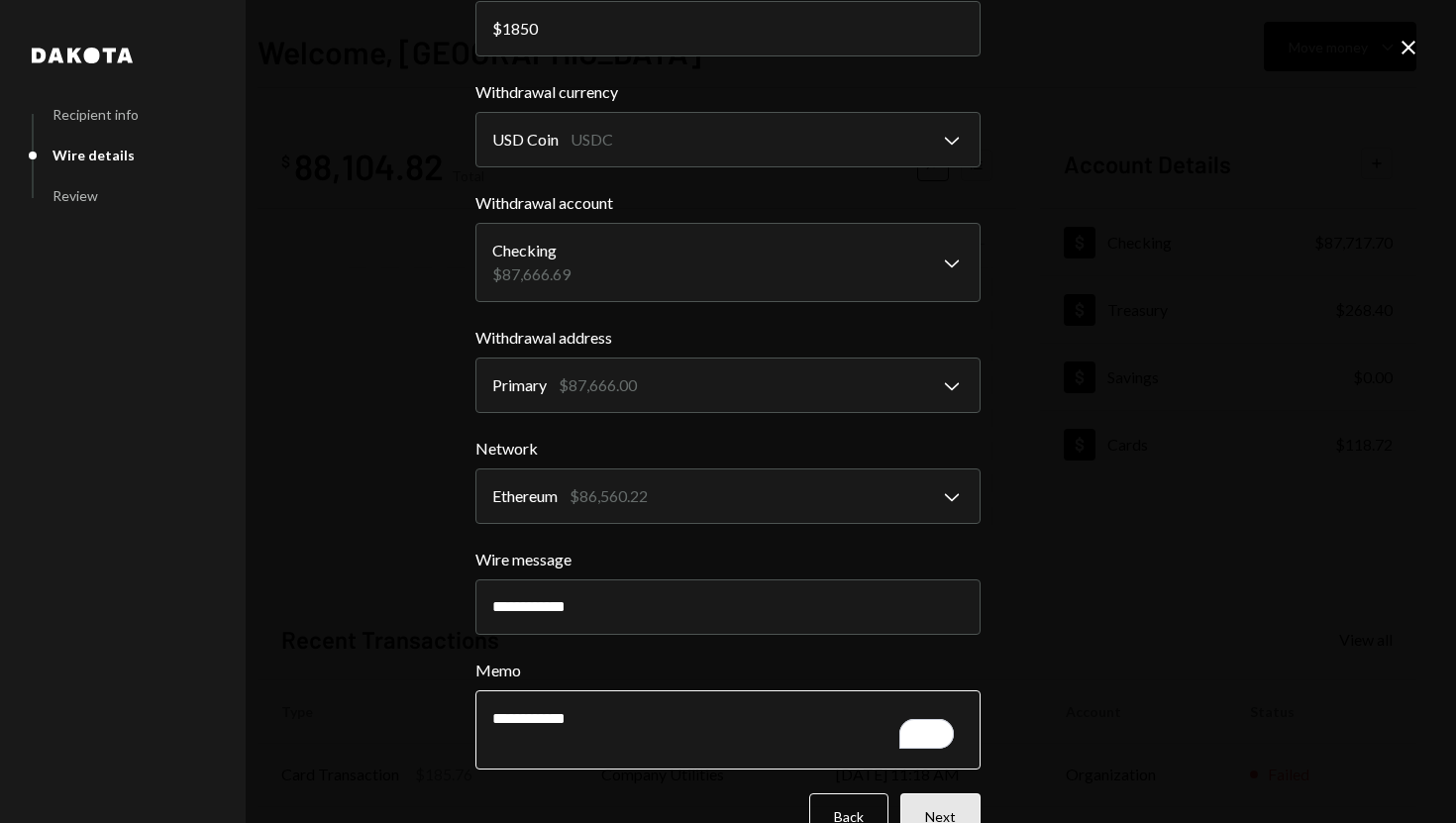 type on "**********" 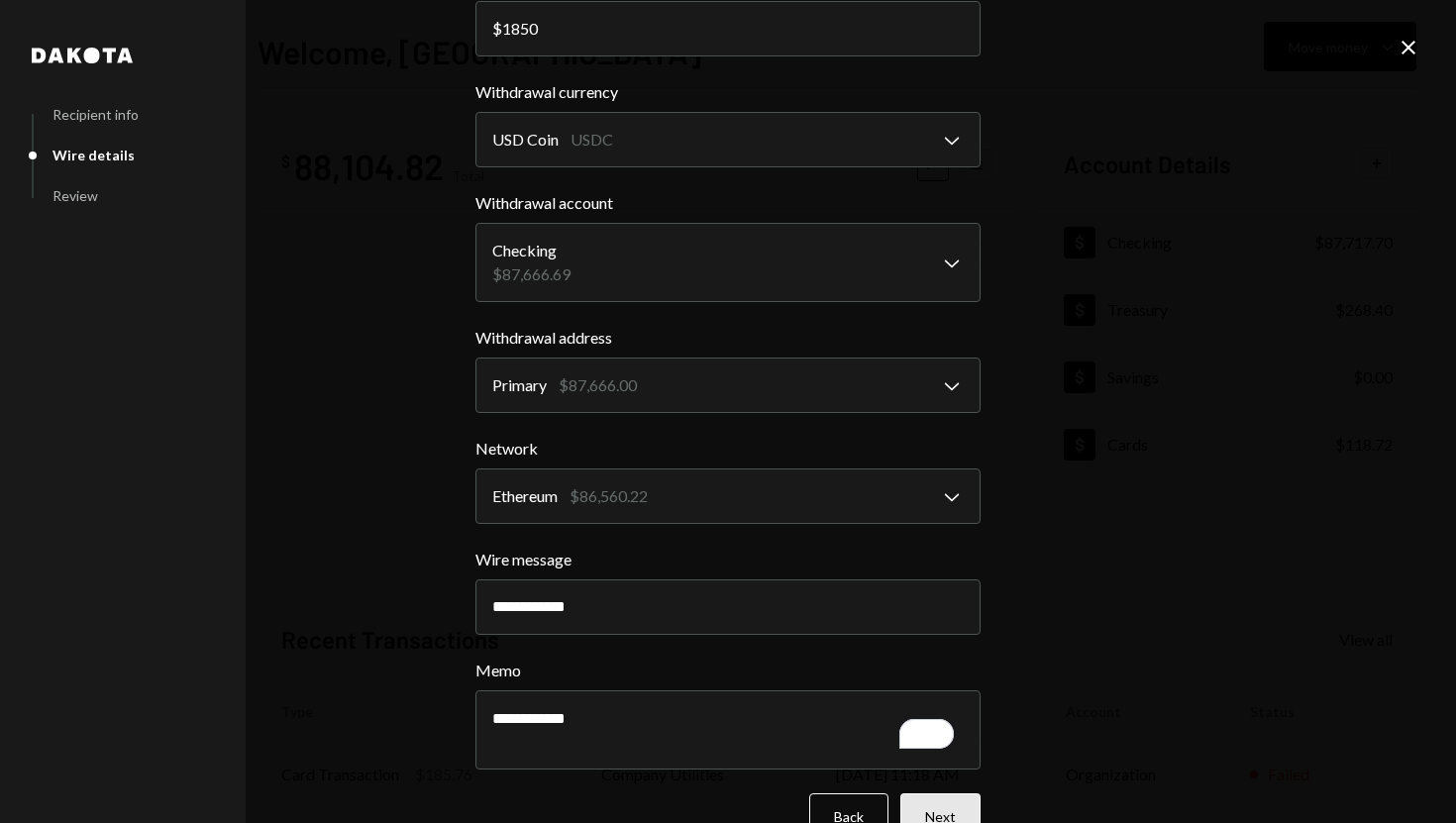 click on "Next" at bounding box center [940, 816] 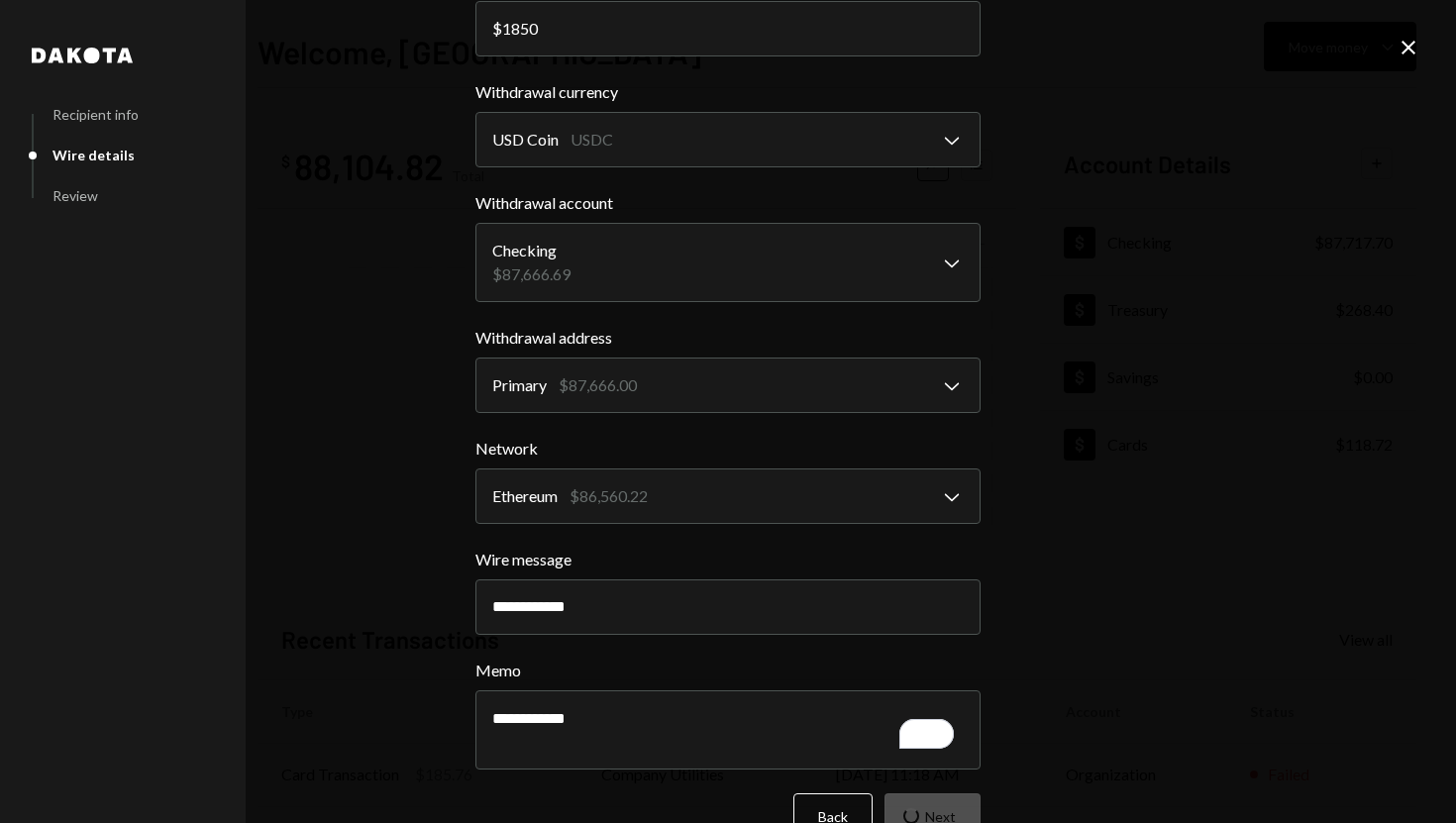 scroll, scrollTop: 0, scrollLeft: 0, axis: both 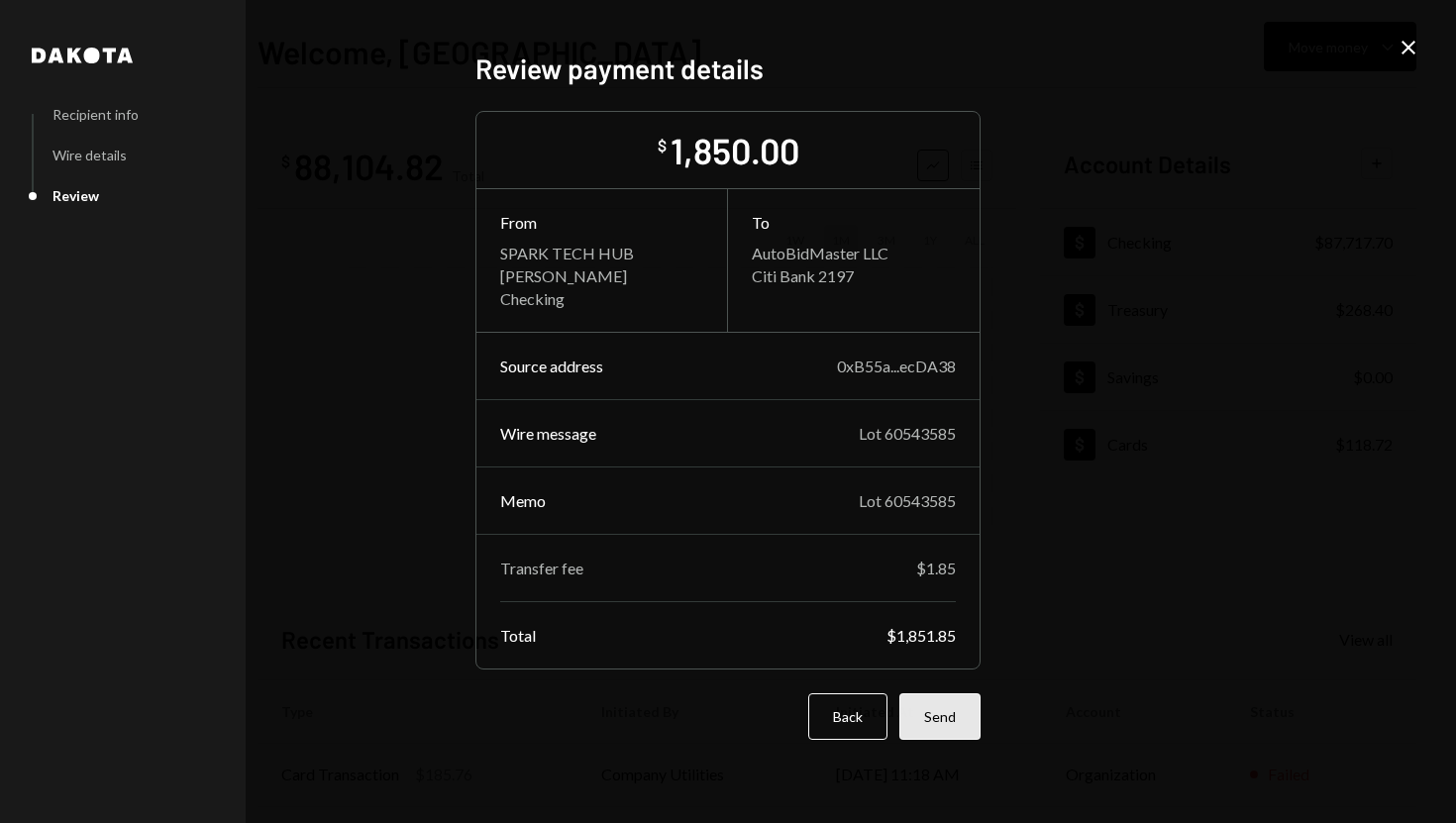 click on "Send" at bounding box center [940, 716] 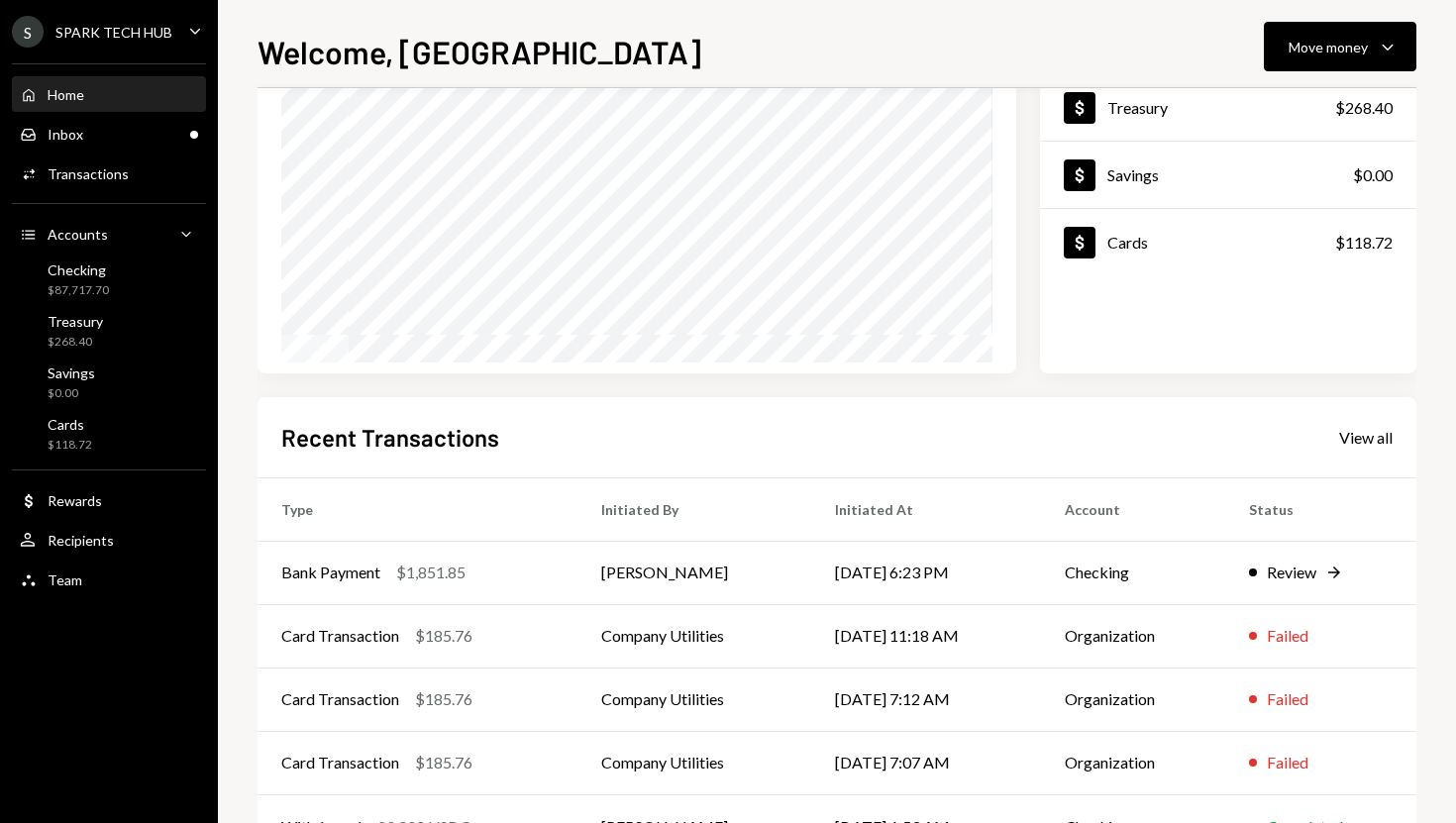 scroll, scrollTop: 189, scrollLeft: 0, axis: vertical 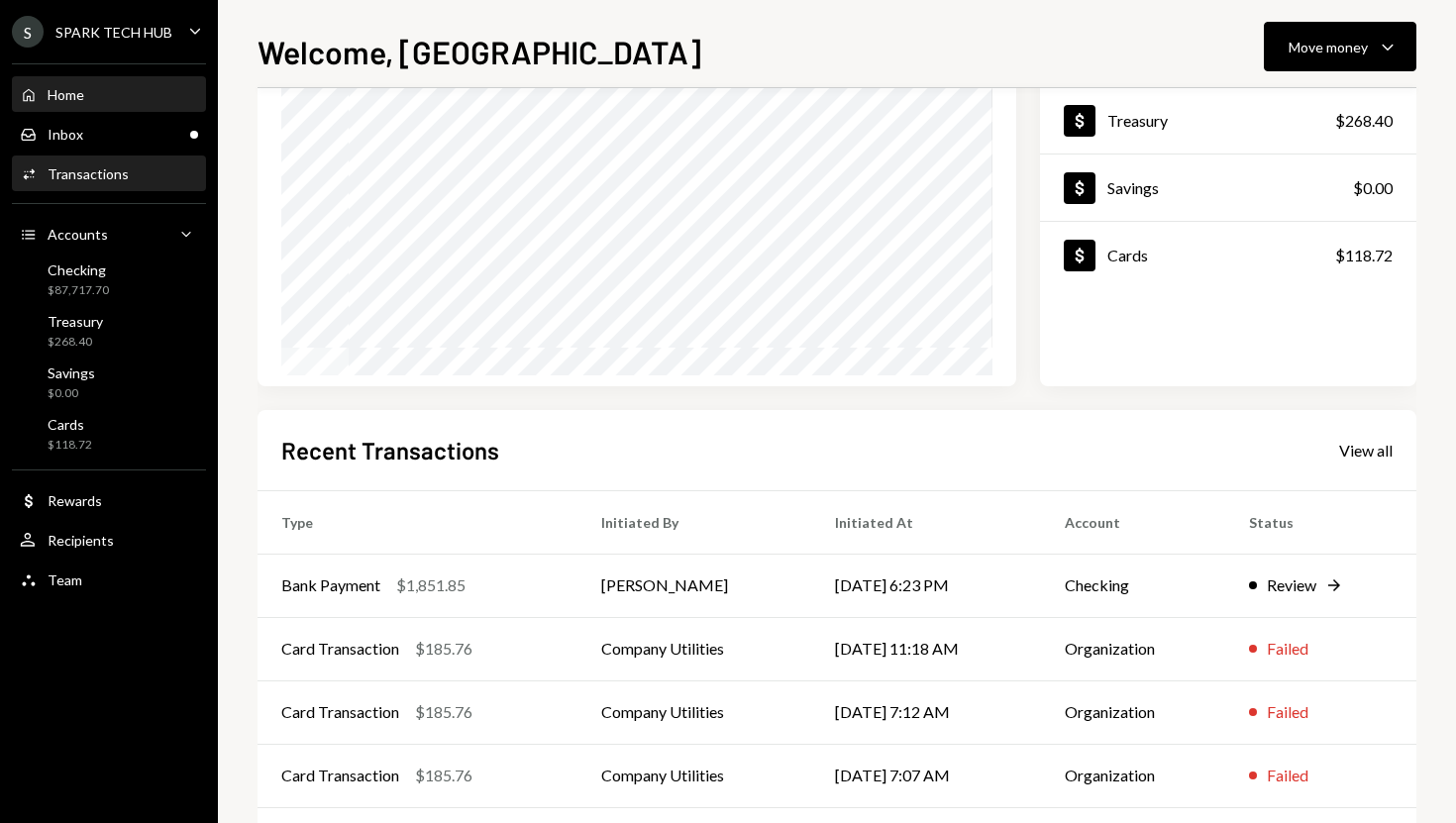 click on "Transactions" at bounding box center [88, 173] 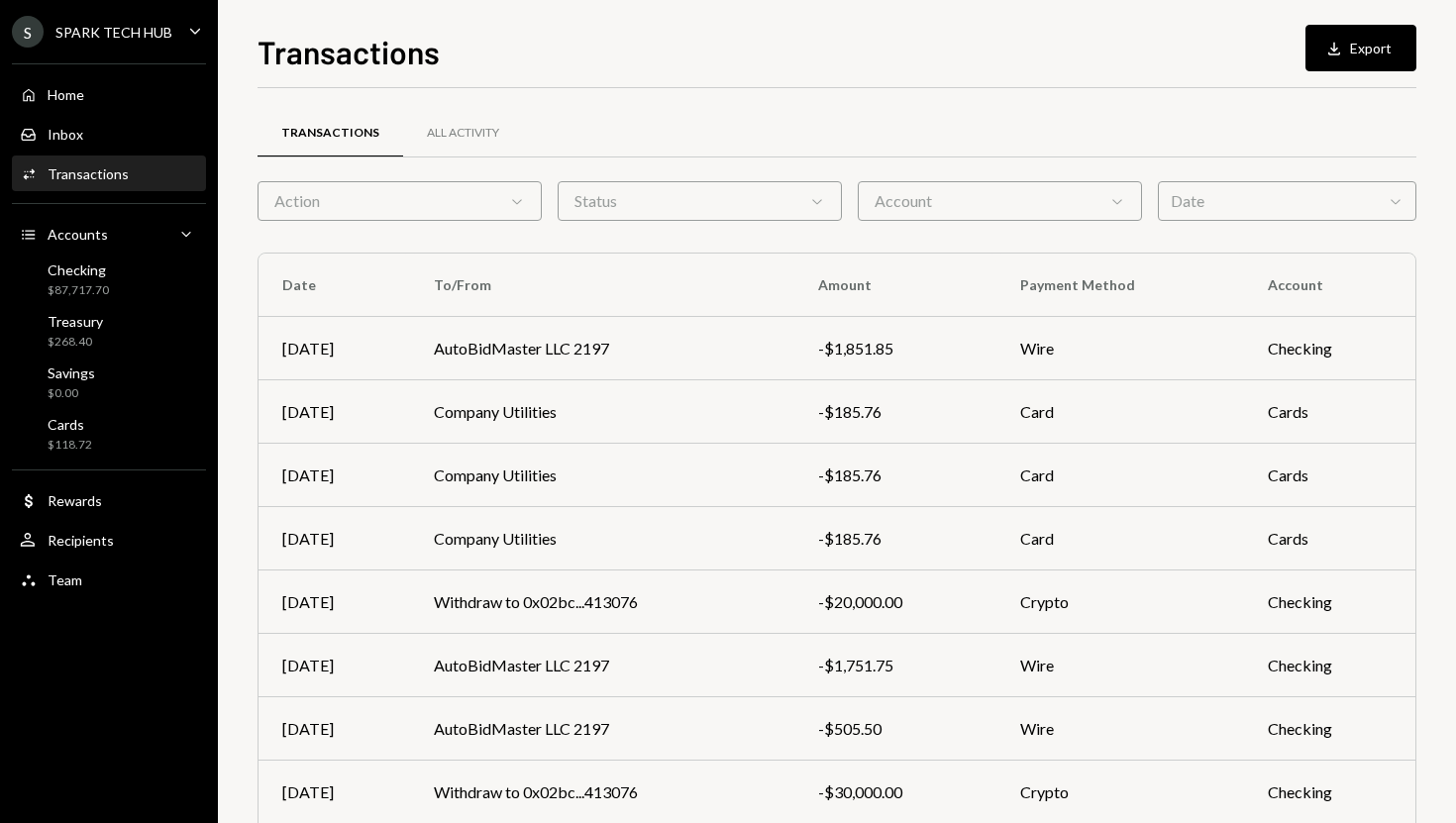 click on "Home Home Inbox Inbox Activities Transactions Accounts Accounts Caret Down Checking $87,717.70 Treasury $268.40 Savings $0.00 Cards $118.72 Dollar Rewards User Recipients Team Team" at bounding box center (109, 326) 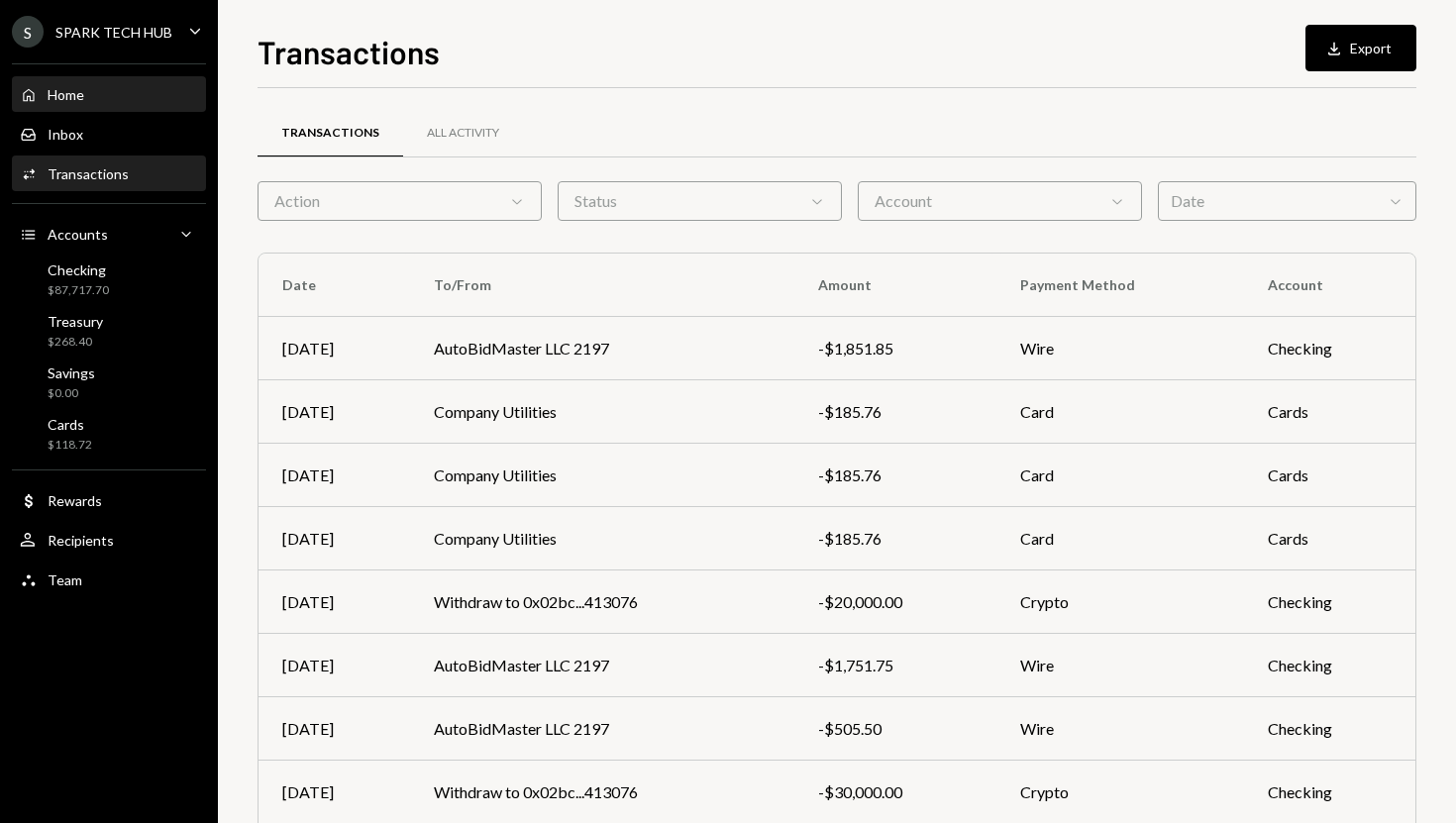click on "Home Home" at bounding box center (109, 95) 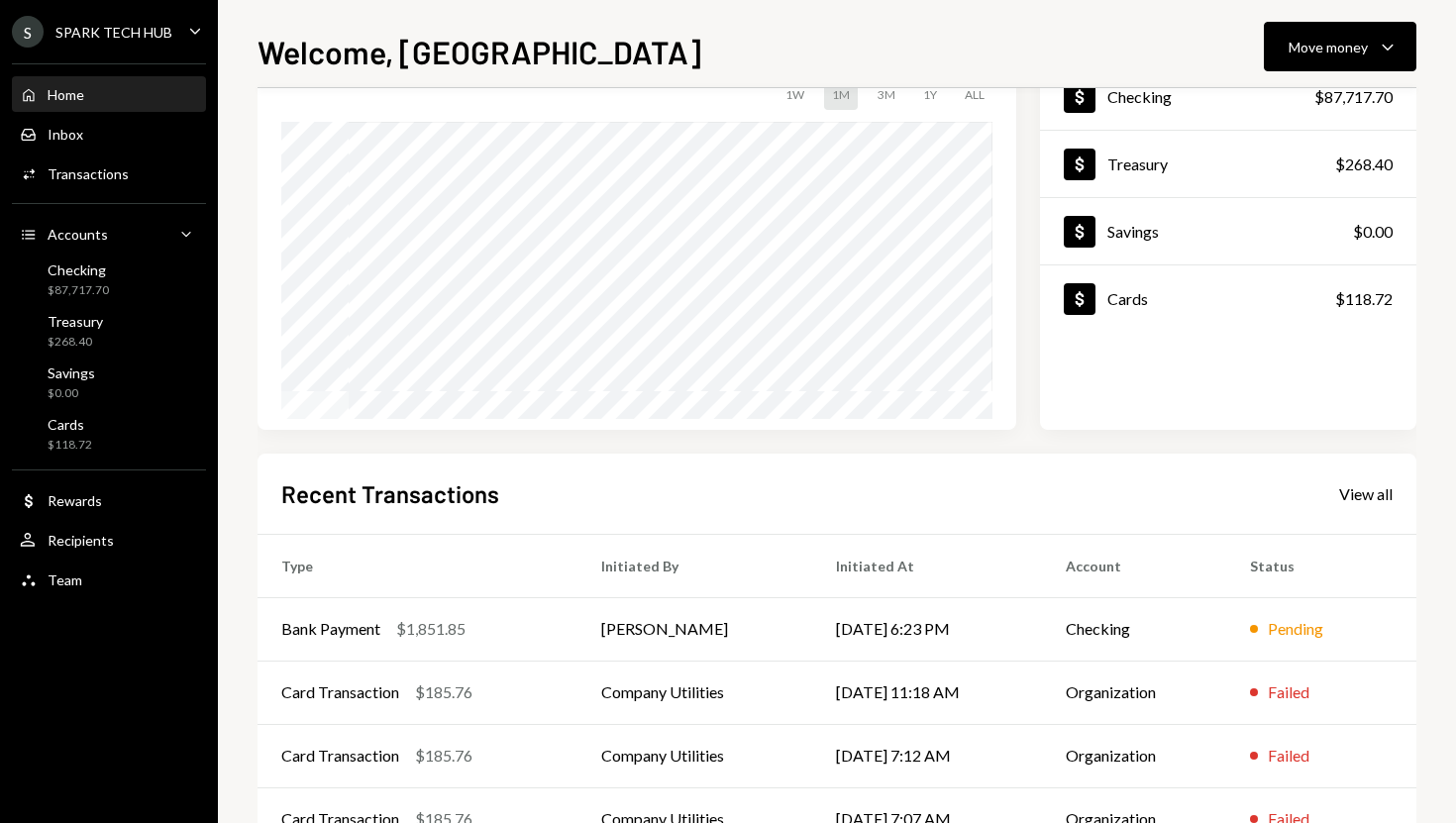 scroll, scrollTop: 150, scrollLeft: 0, axis: vertical 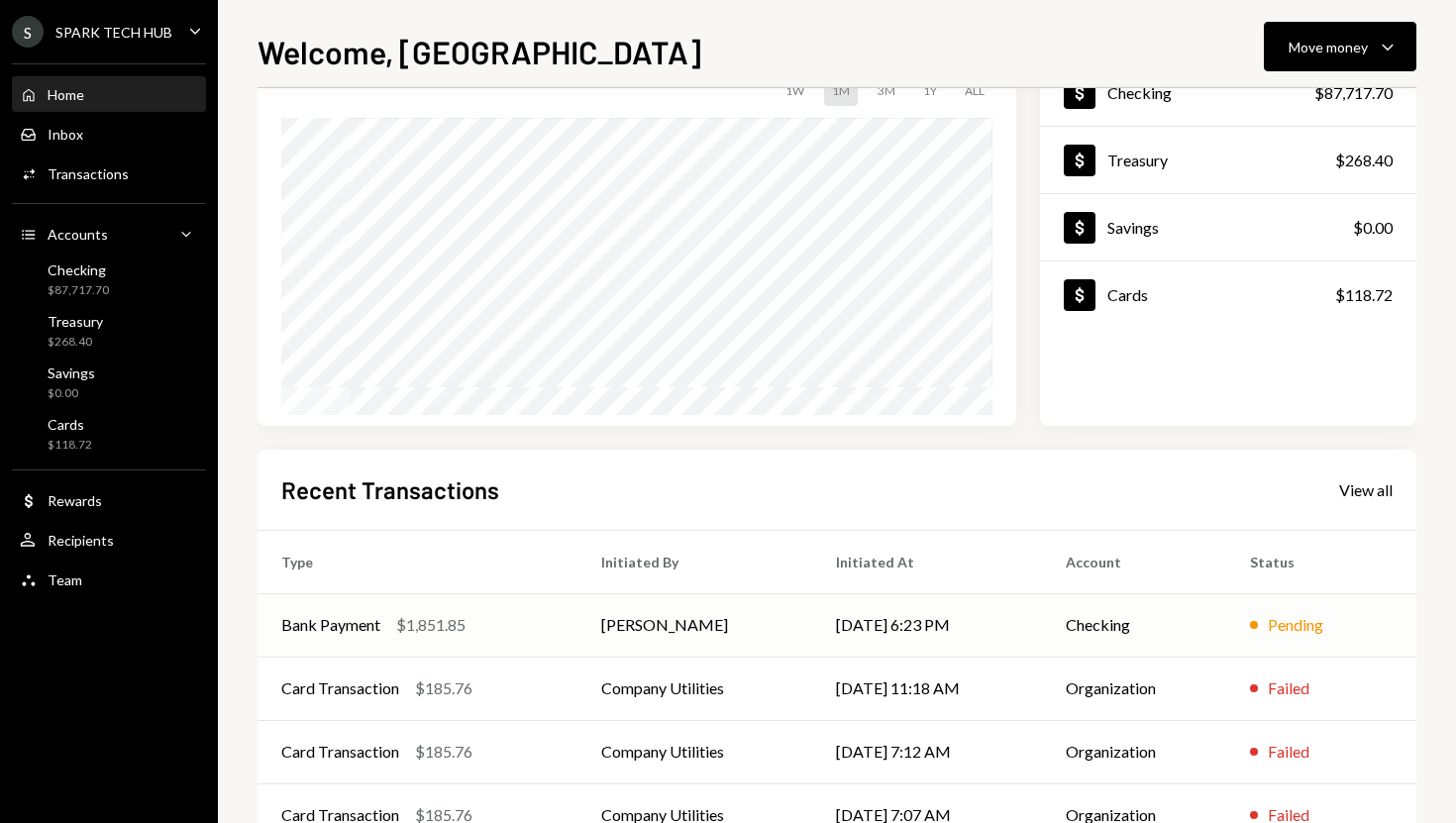 click on "$1,851.85" at bounding box center [431, 625] 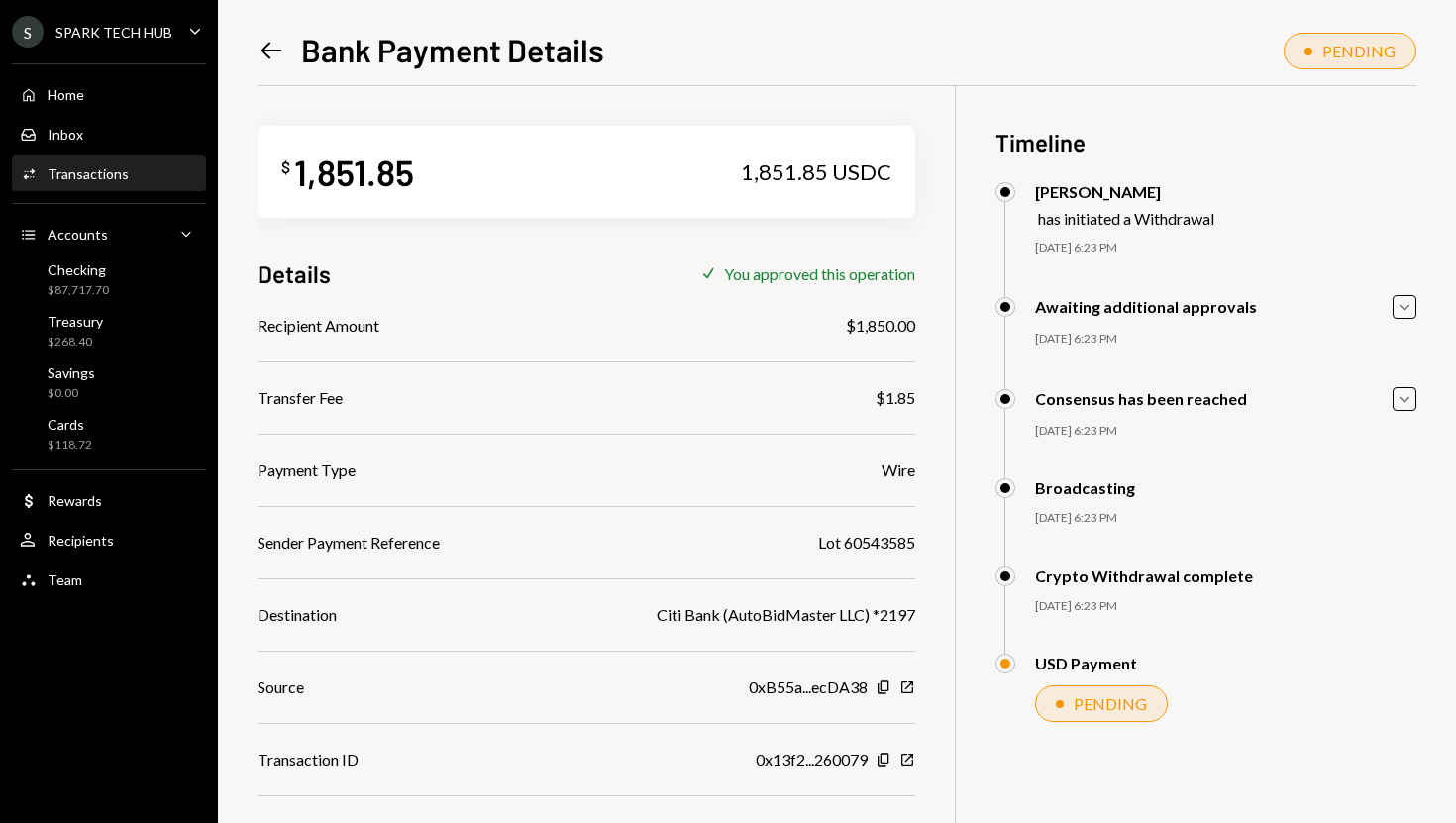 click on "1,851.85  USDC" at bounding box center [816, 172] 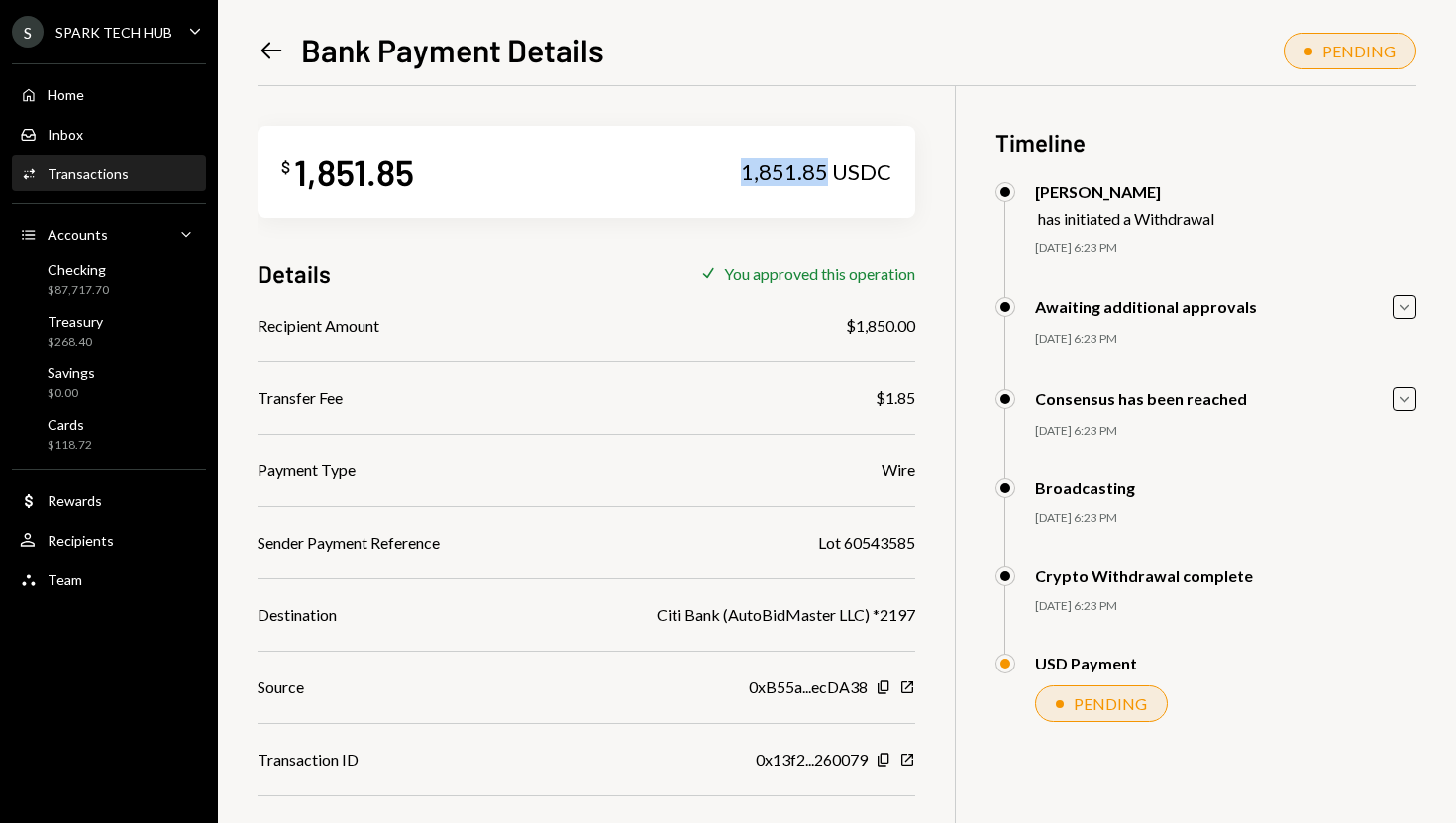copy on "1,851.85" 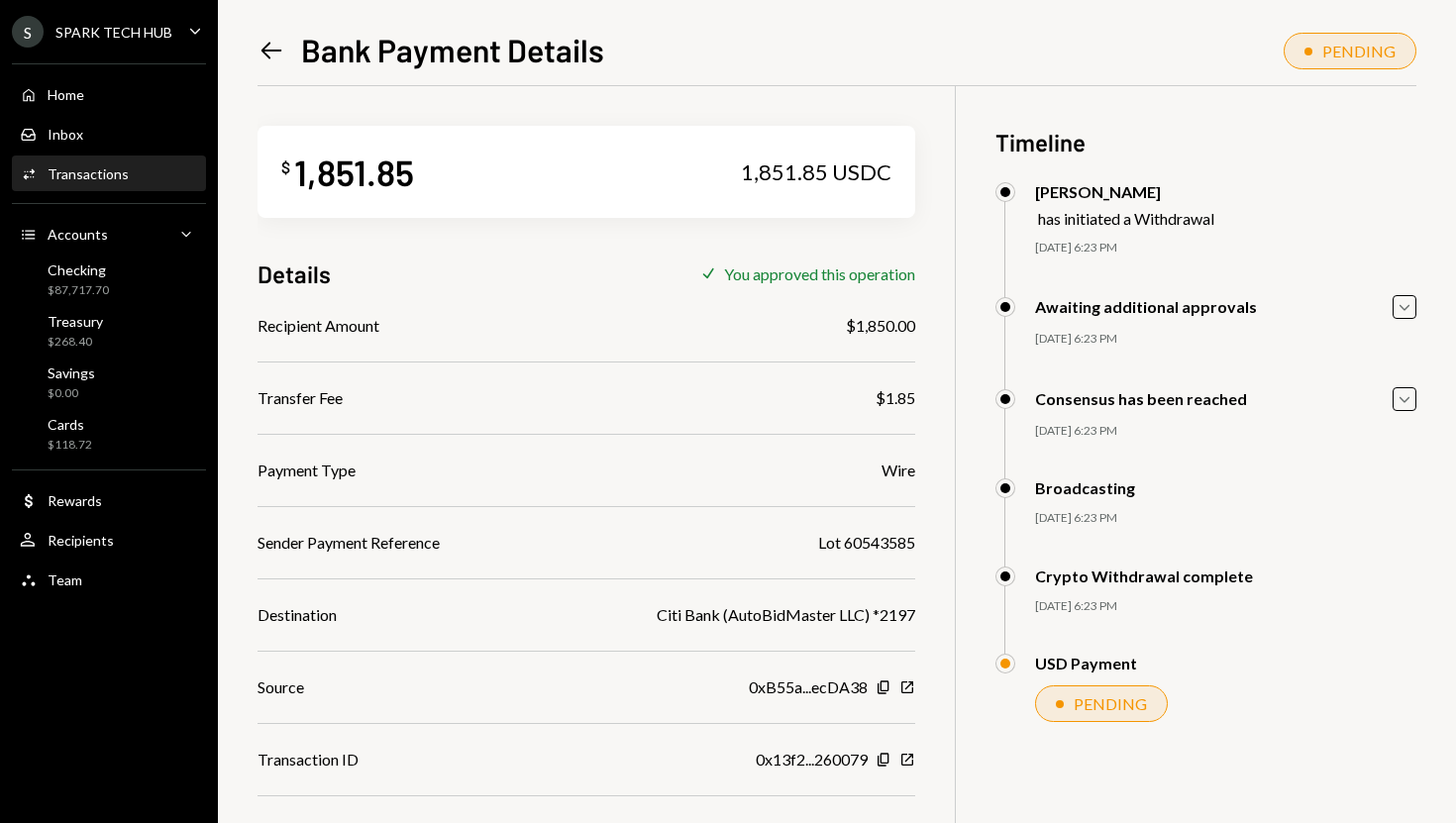 scroll, scrollTop: 0, scrollLeft: 0, axis: both 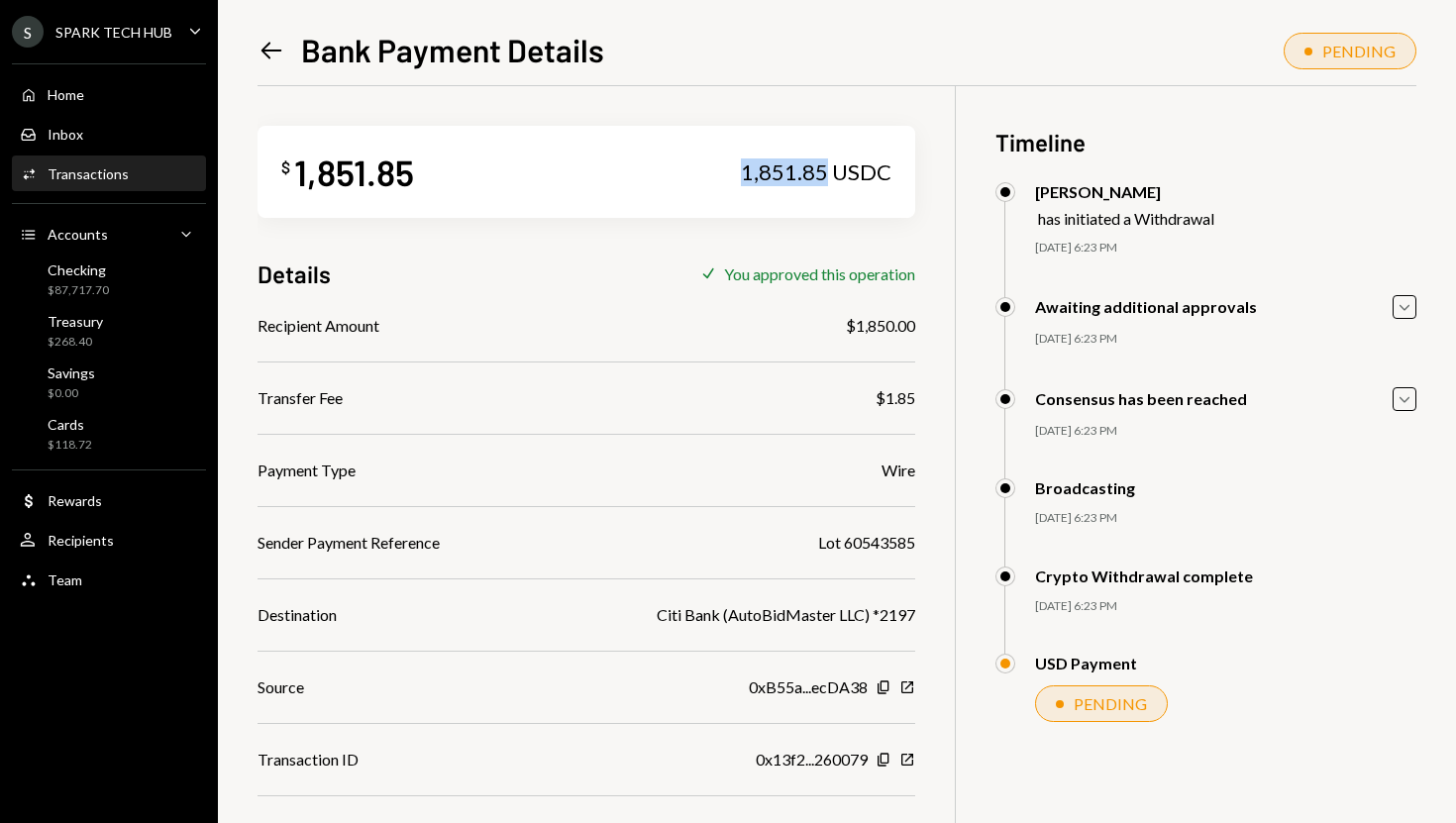 click on "1,851.85  USDC" at bounding box center (816, 172) 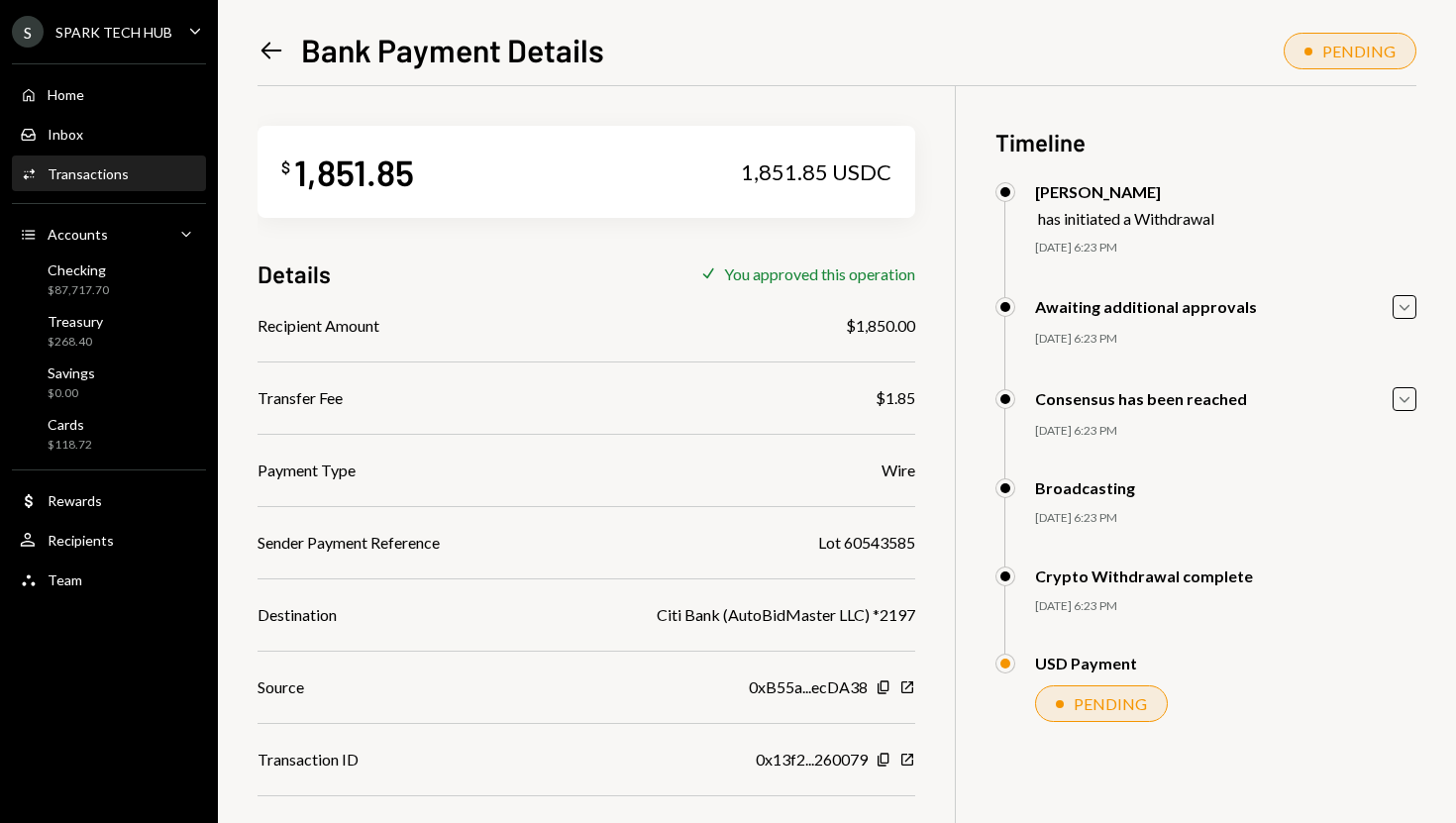 click on "1,851.85  USDC" at bounding box center (816, 172) 